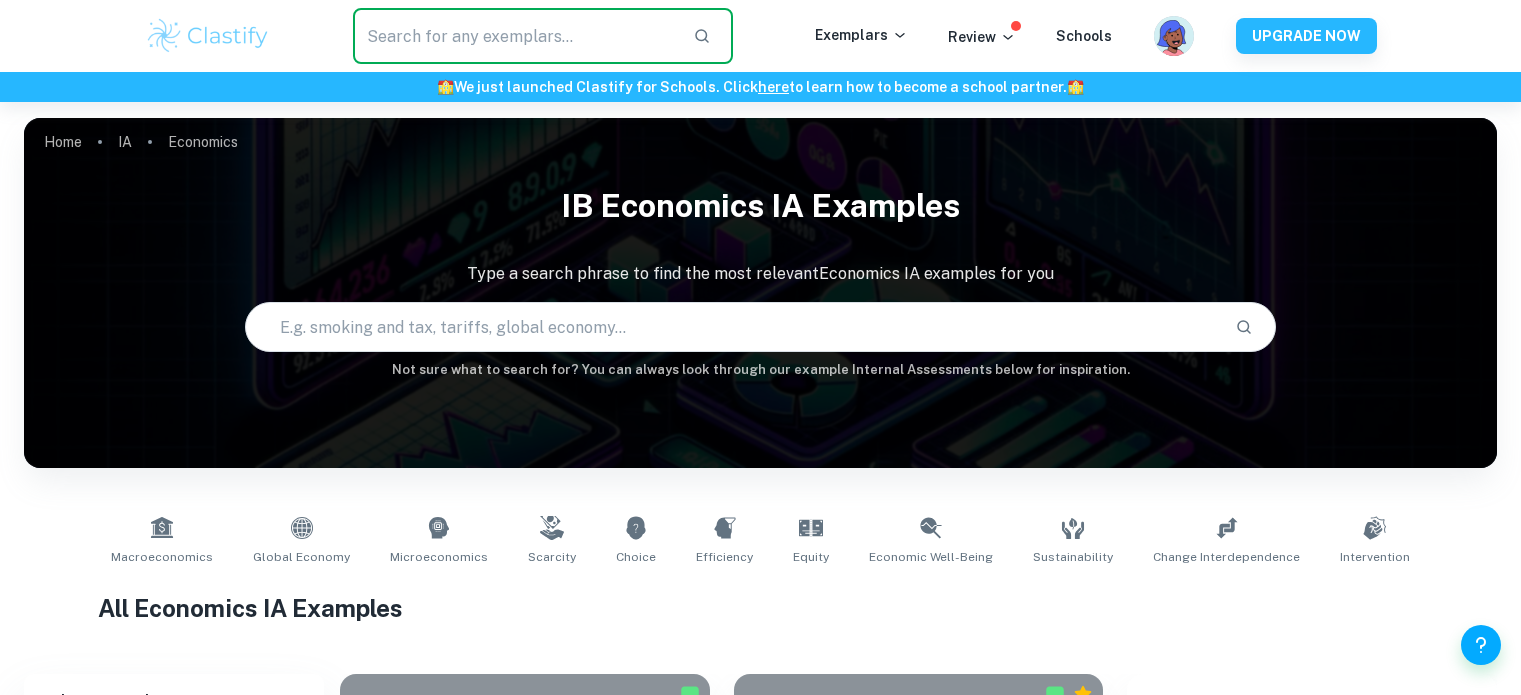 scroll, scrollTop: 0, scrollLeft: 0, axis: both 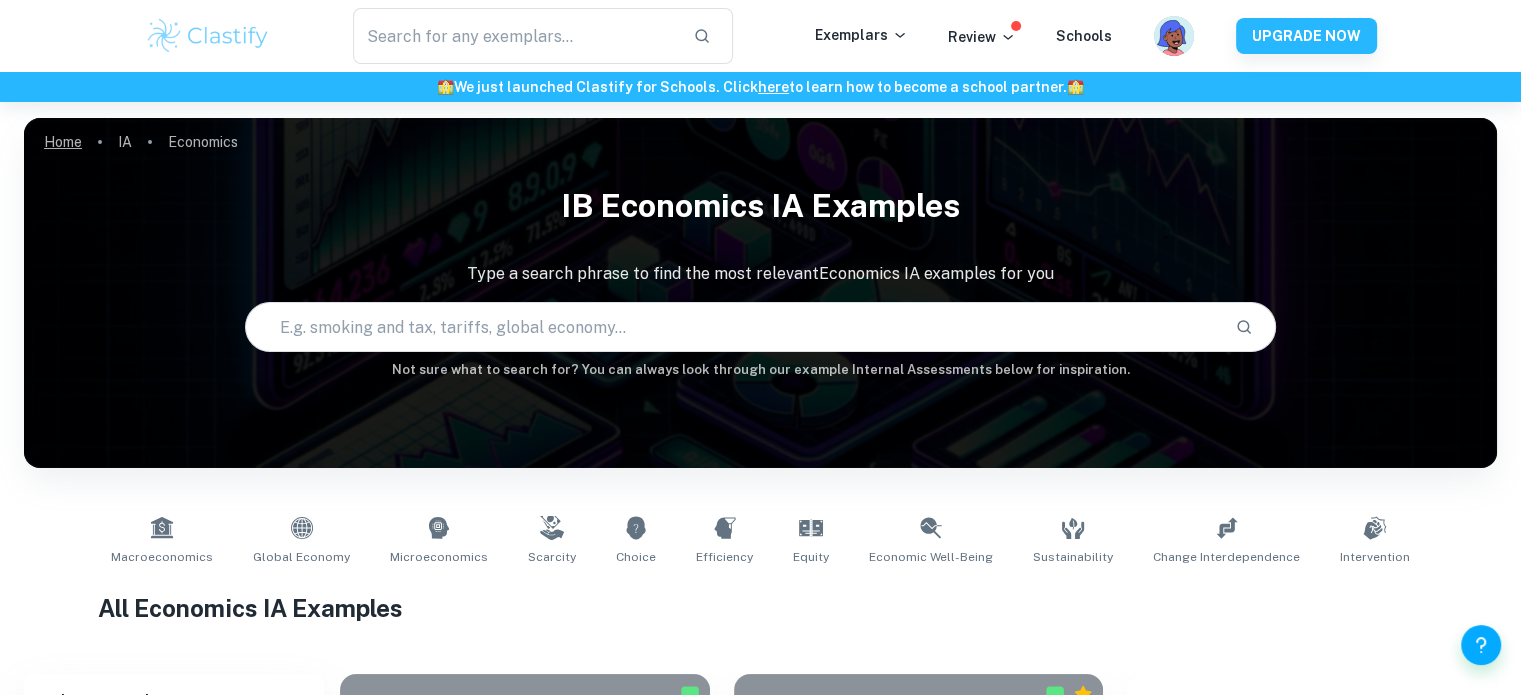 click on "Home" at bounding box center (63, 142) 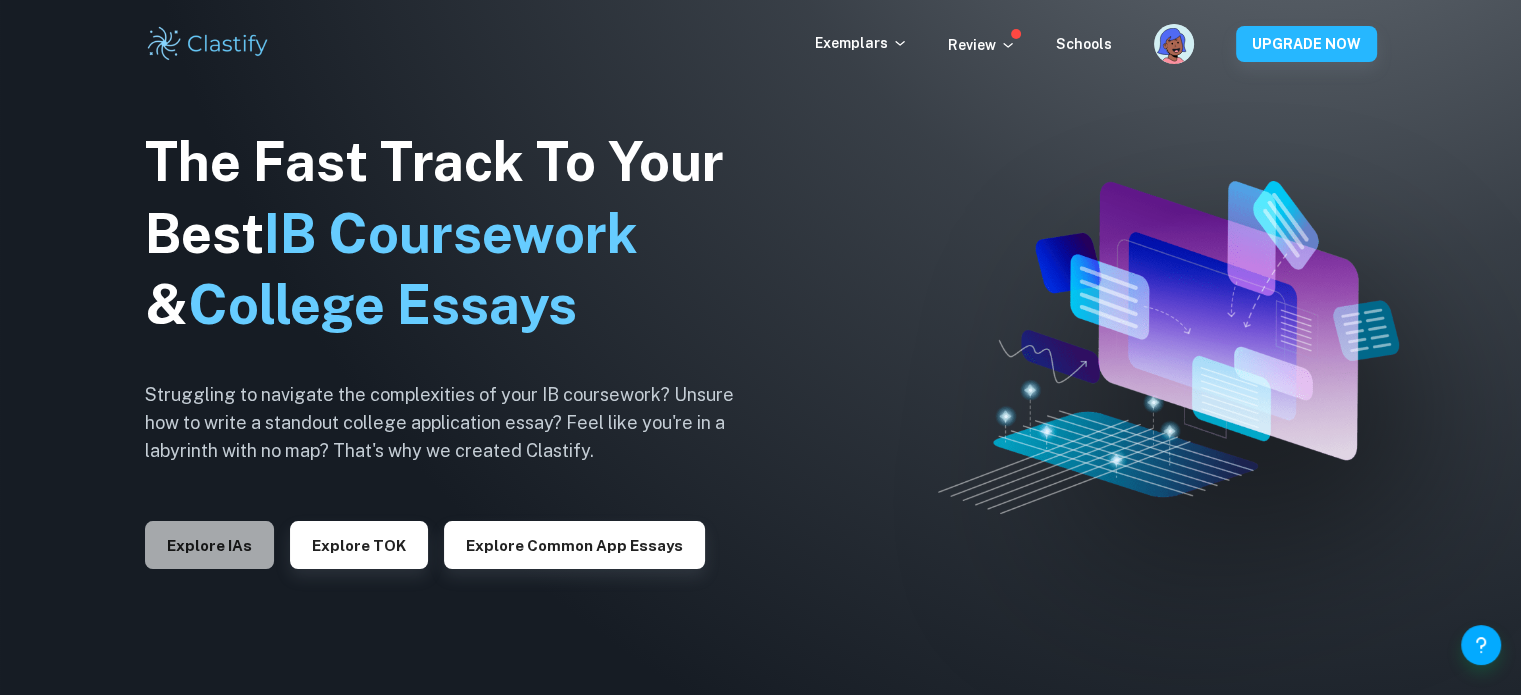 click on "Explore IAs" at bounding box center [209, 545] 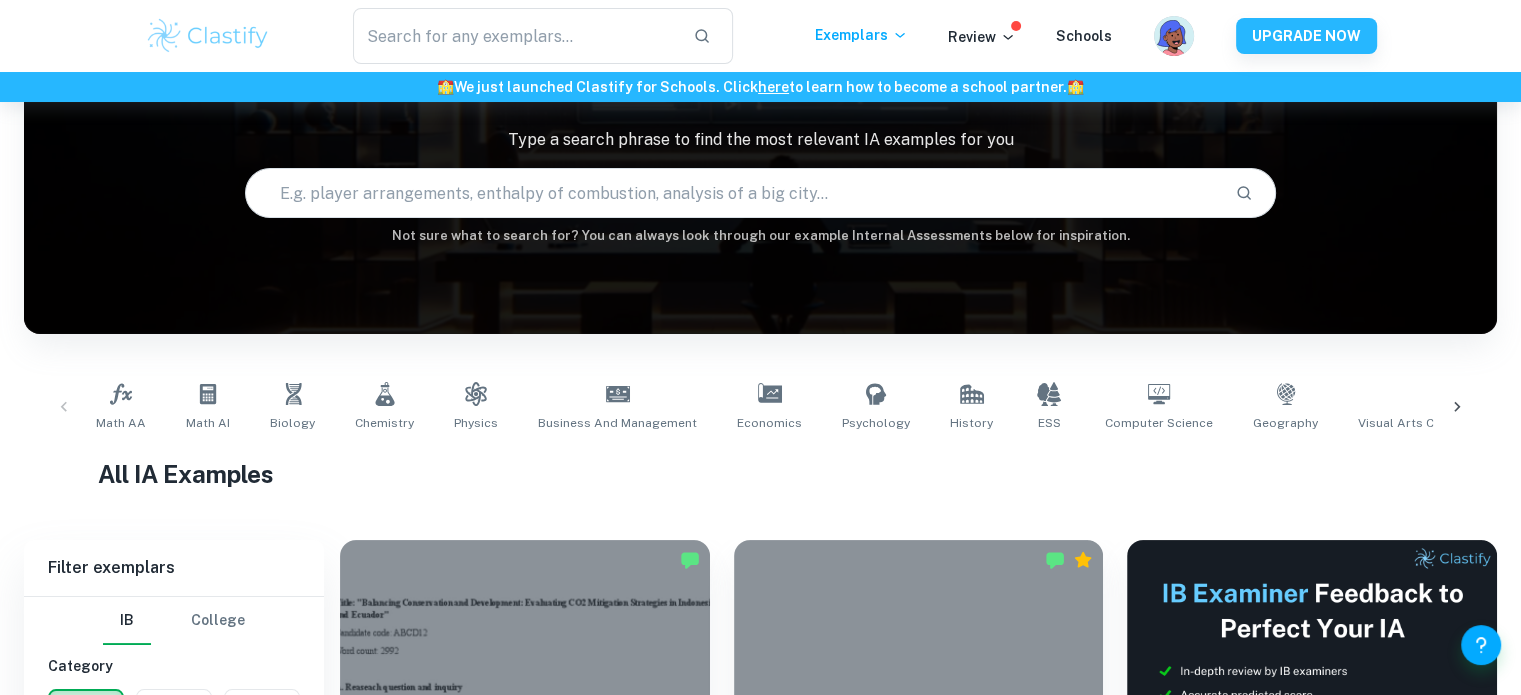 scroll, scrollTop: 223, scrollLeft: 0, axis: vertical 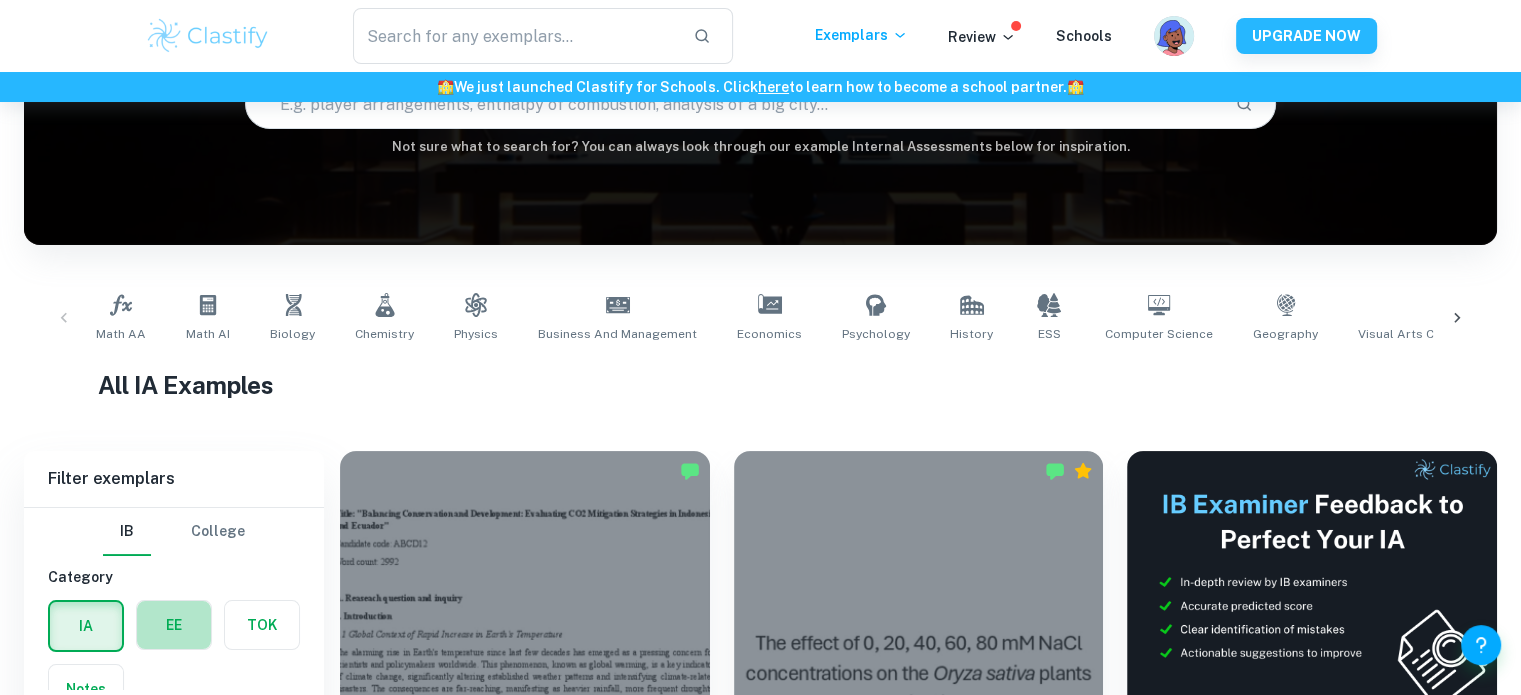 click at bounding box center [174, 625] 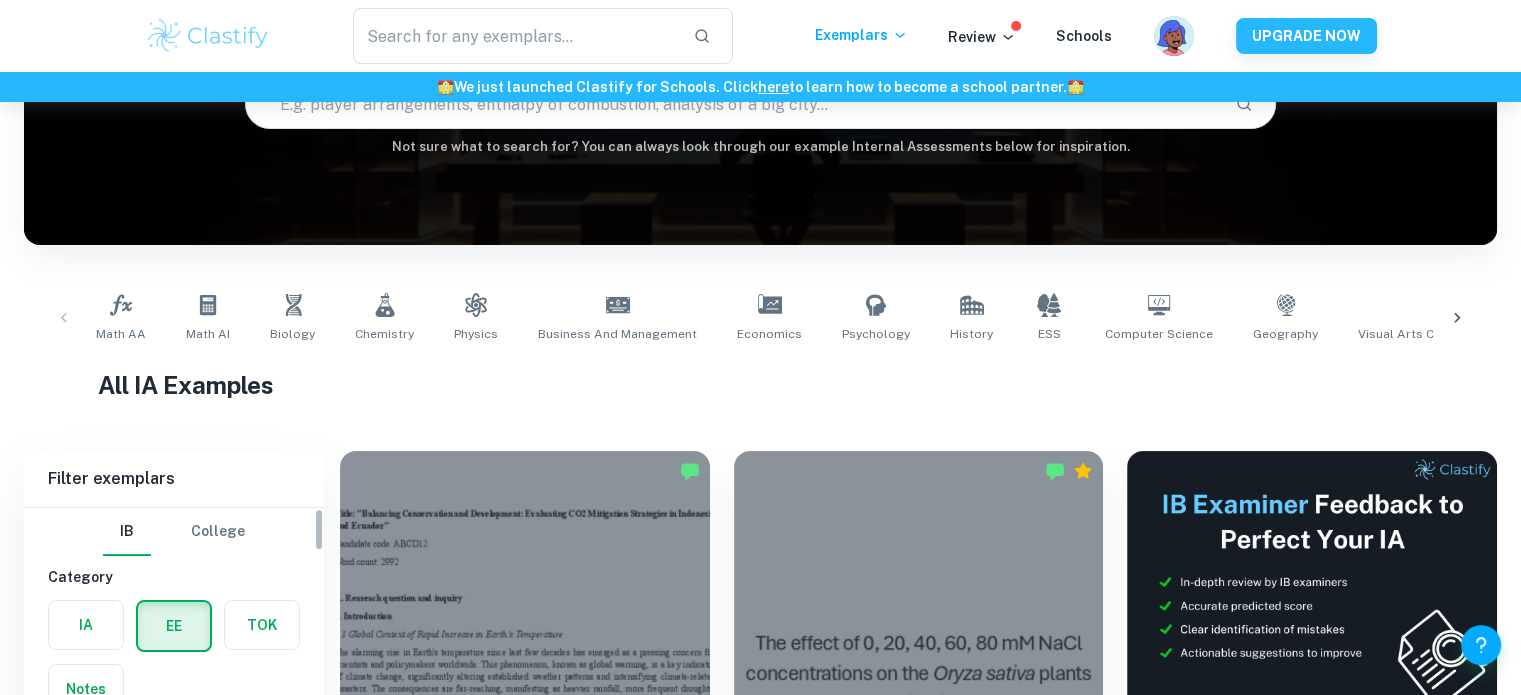 scroll, scrollTop: 599, scrollLeft: 0, axis: vertical 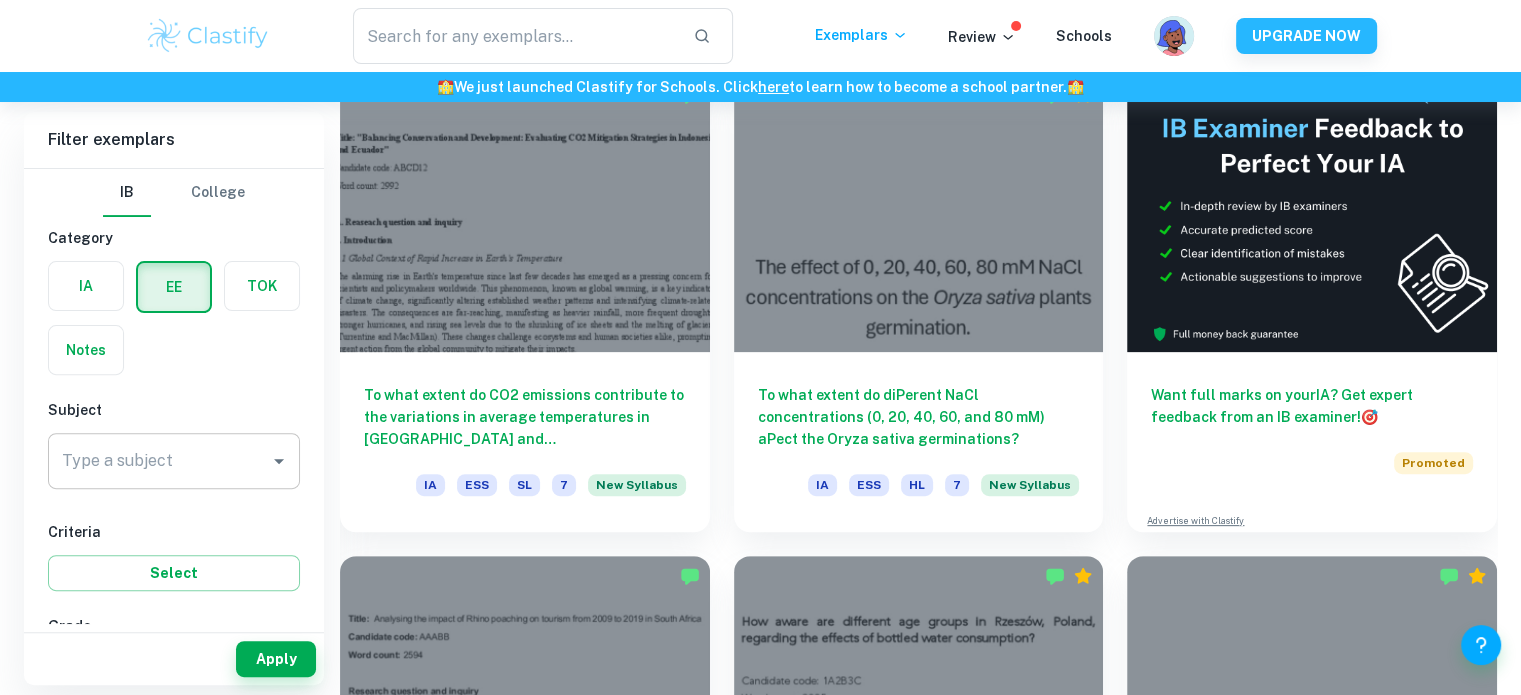click 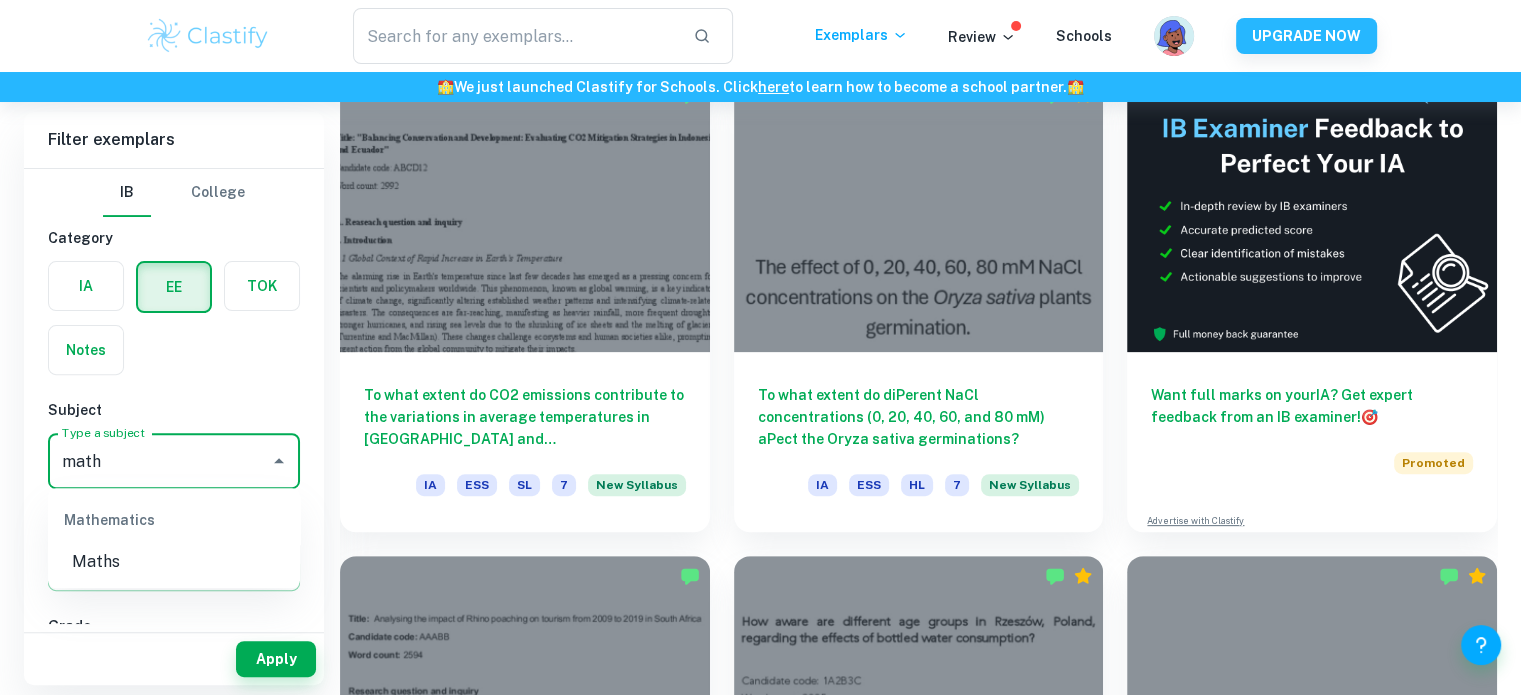 click on "Mathematics" at bounding box center (174, 520) 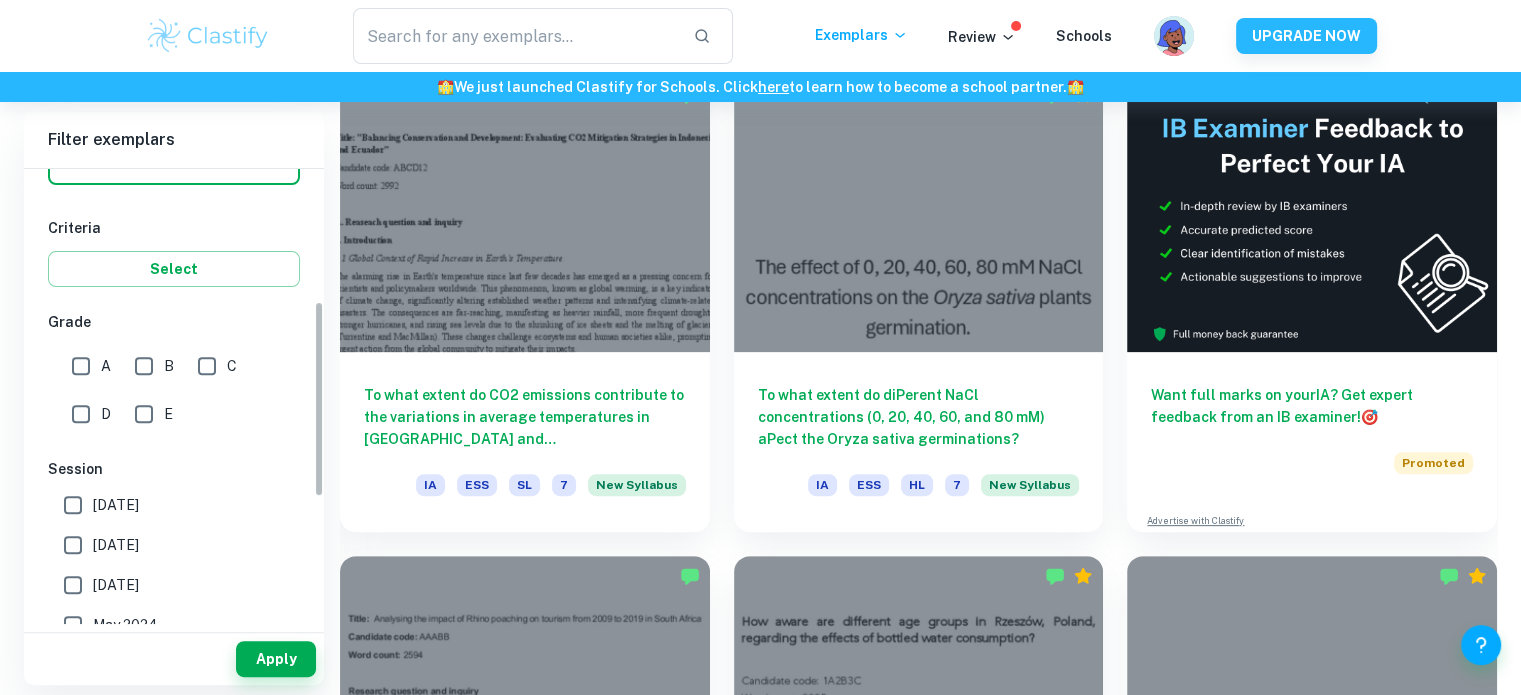 scroll, scrollTop: 306, scrollLeft: 0, axis: vertical 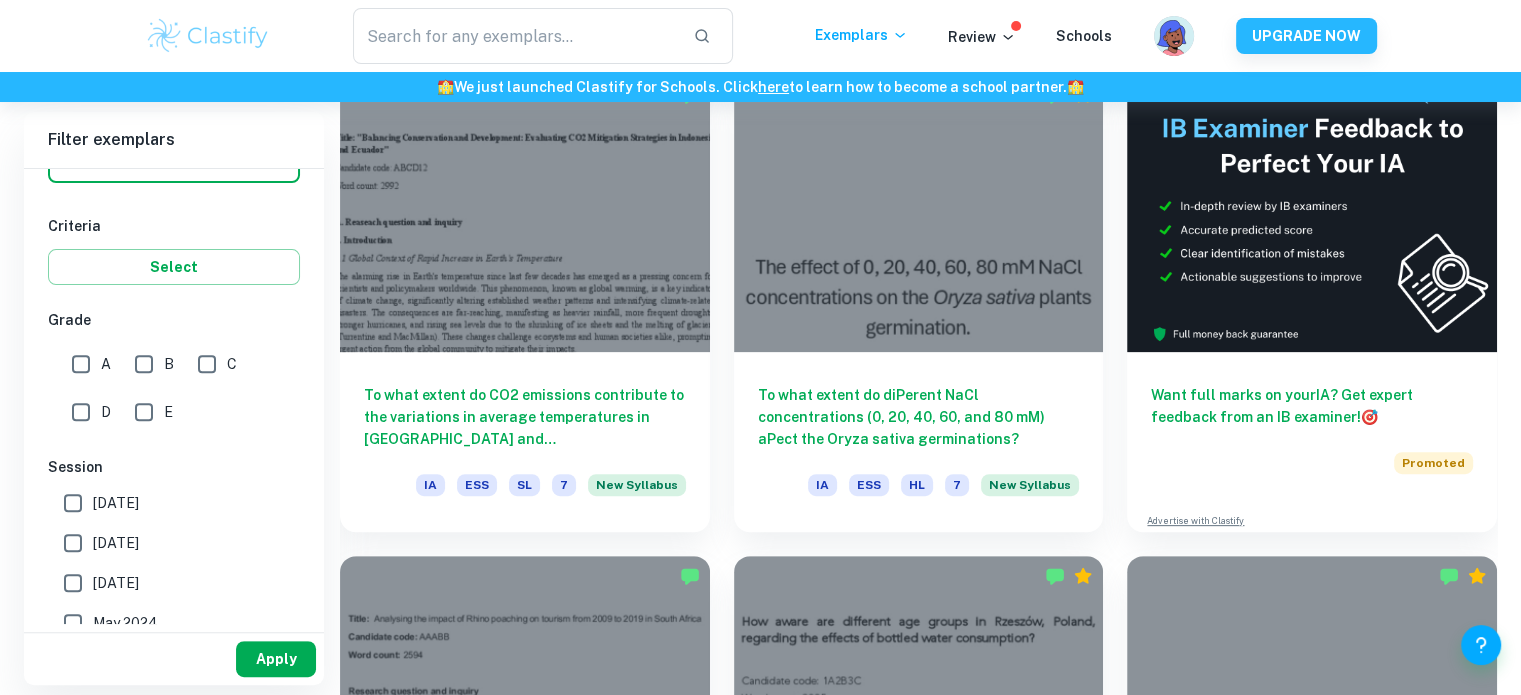 type on "Maths" 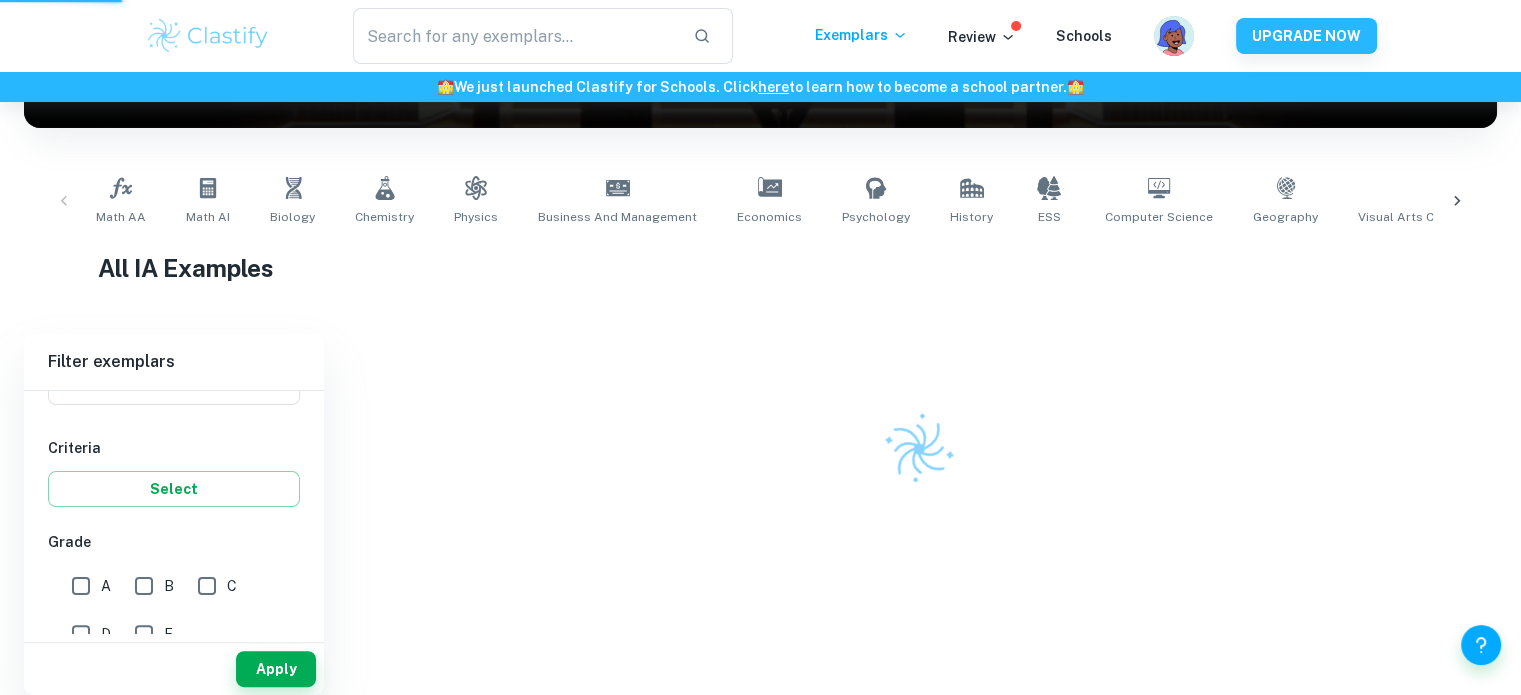 scroll, scrollTop: 312, scrollLeft: 0, axis: vertical 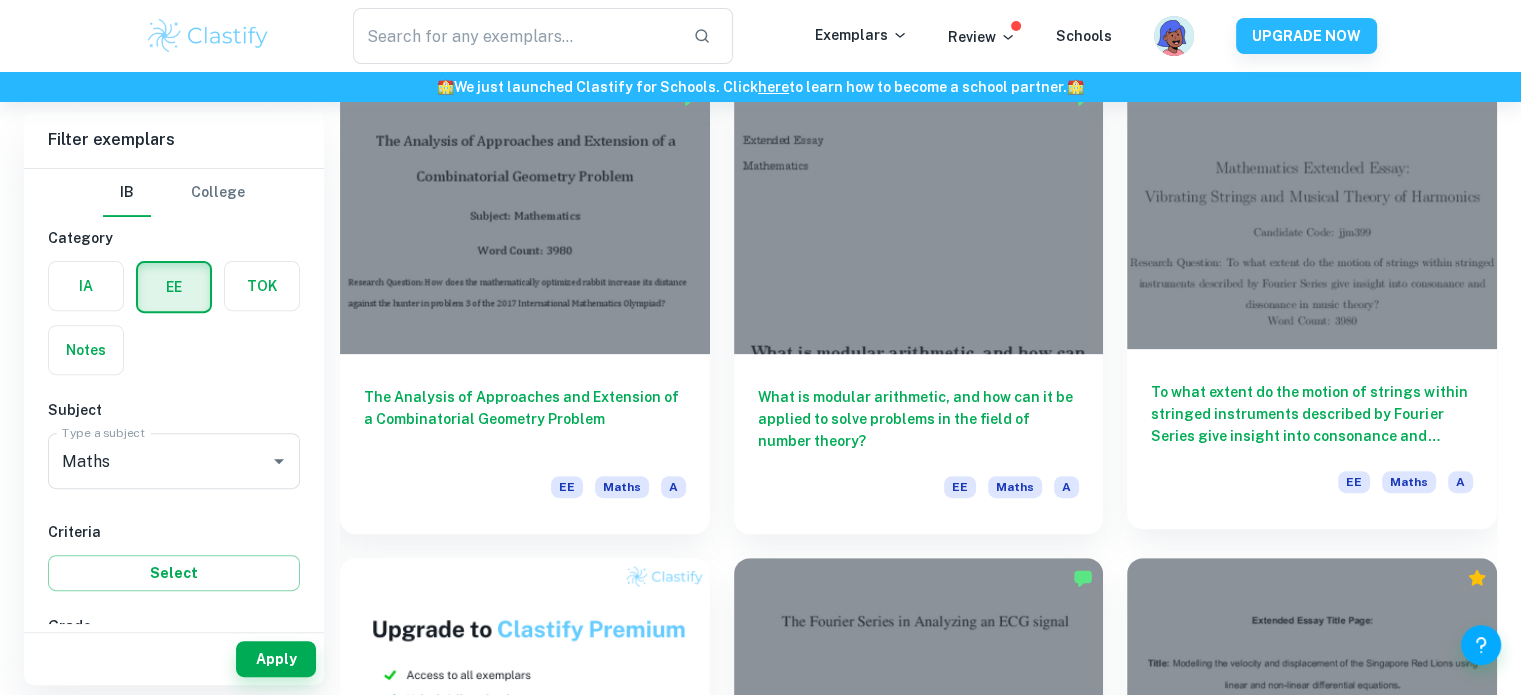 click at bounding box center [1312, 210] 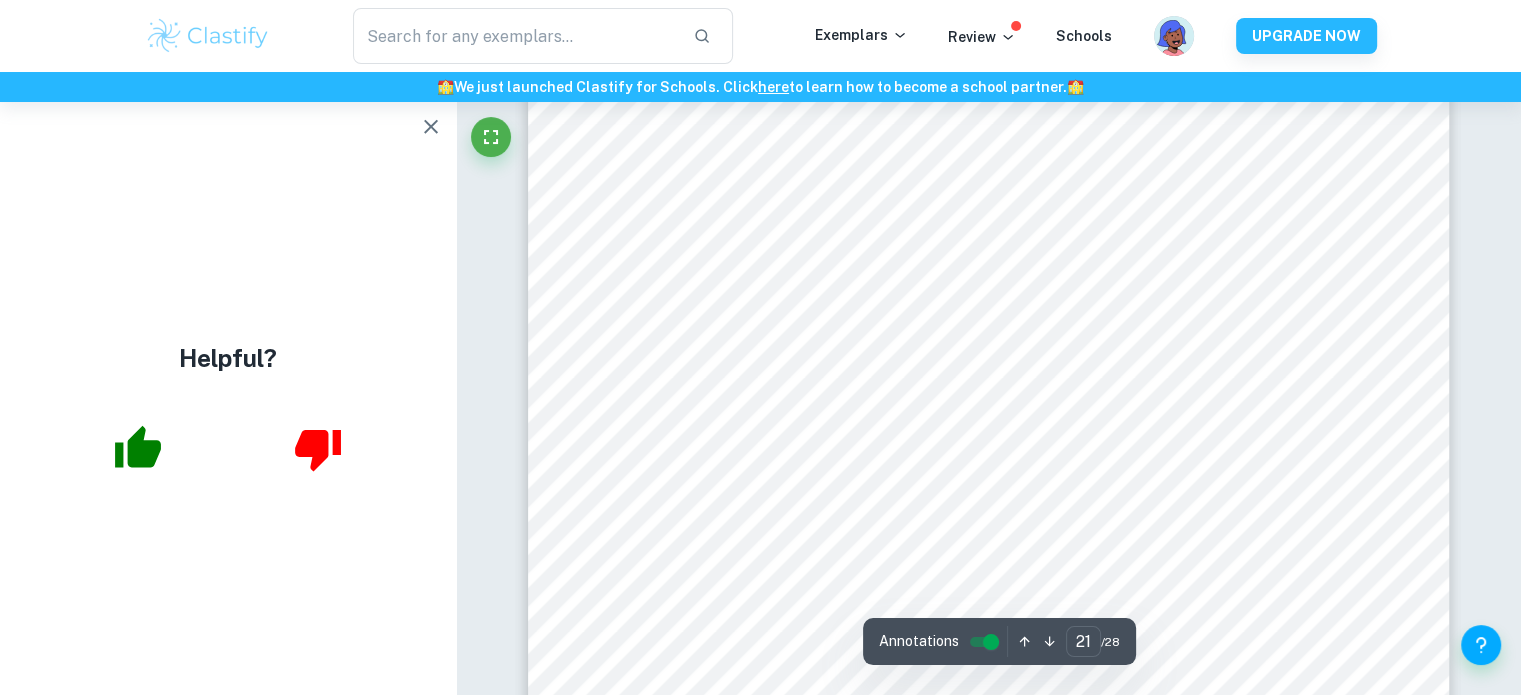 scroll, scrollTop: 27490, scrollLeft: 0, axis: vertical 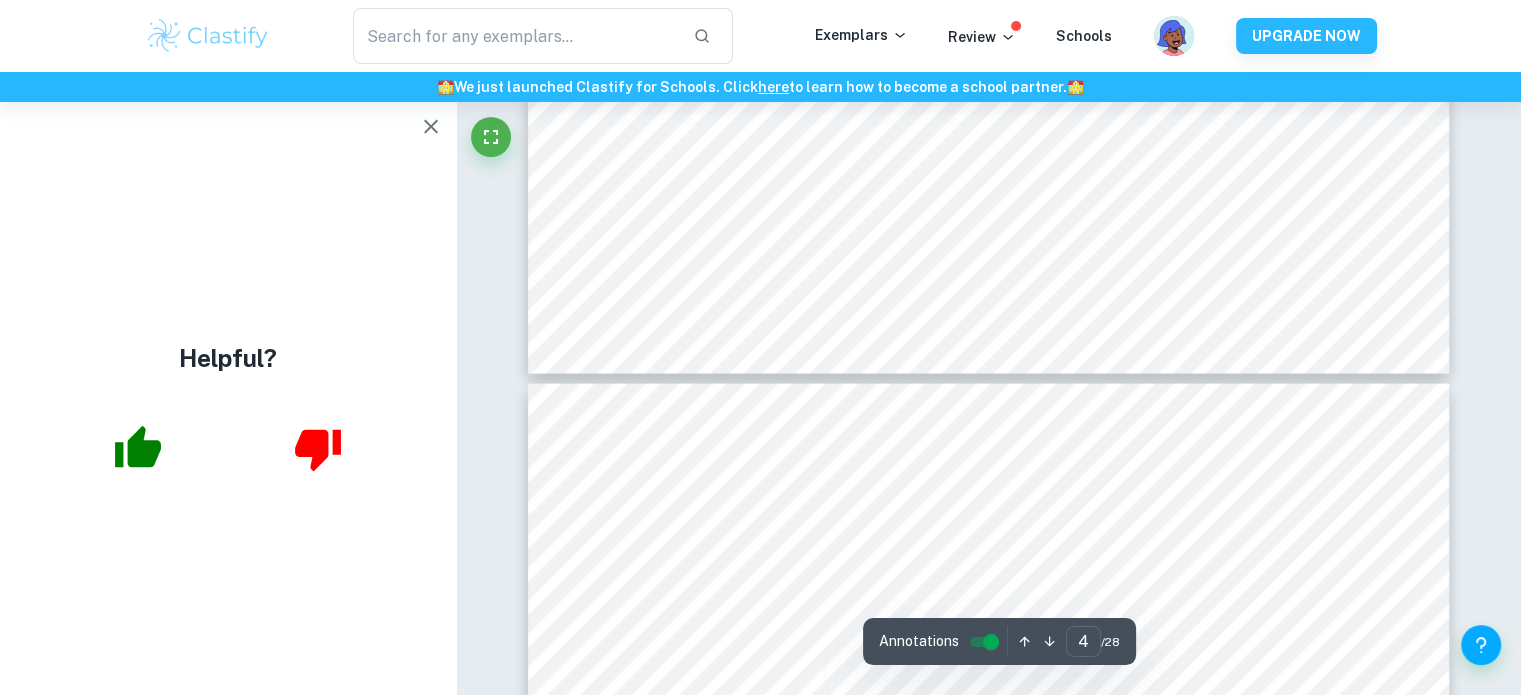 type on "3" 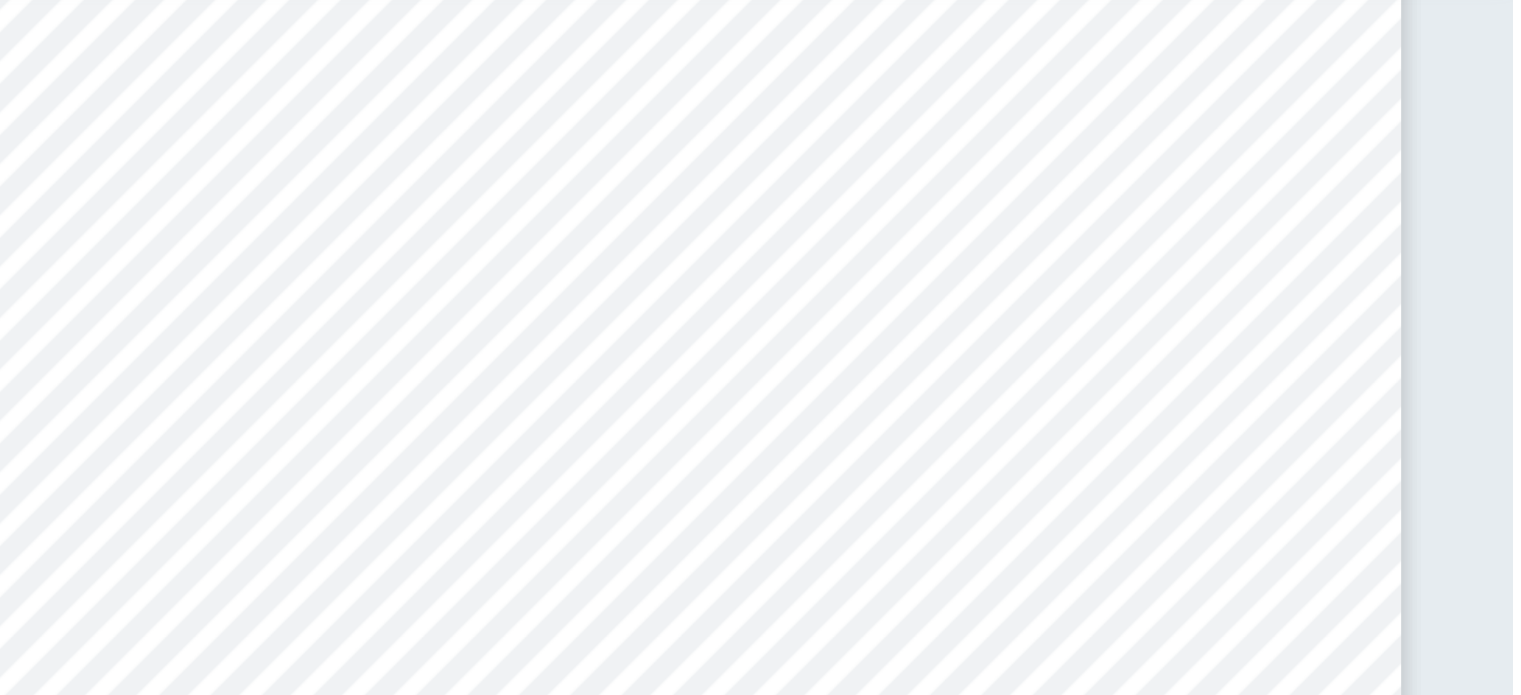 scroll, scrollTop: 3640, scrollLeft: 0, axis: vertical 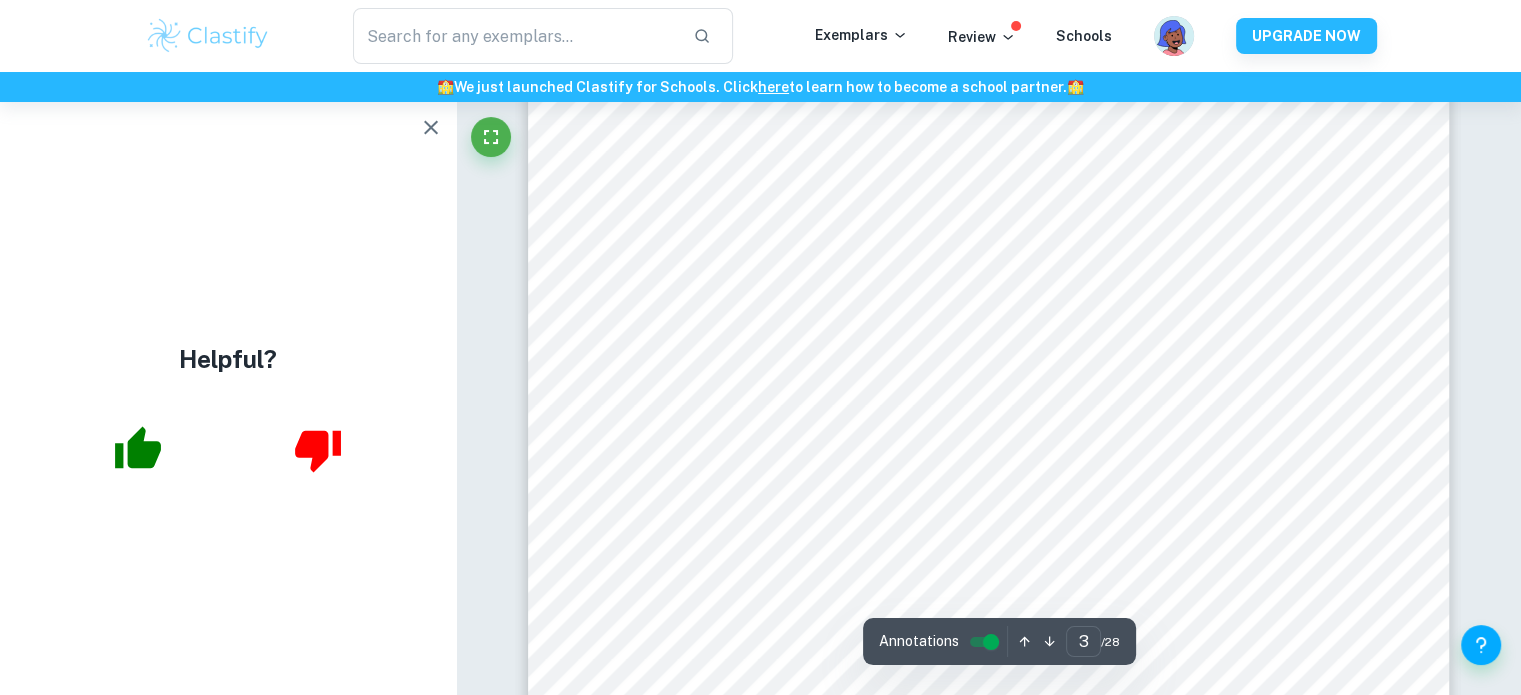 click 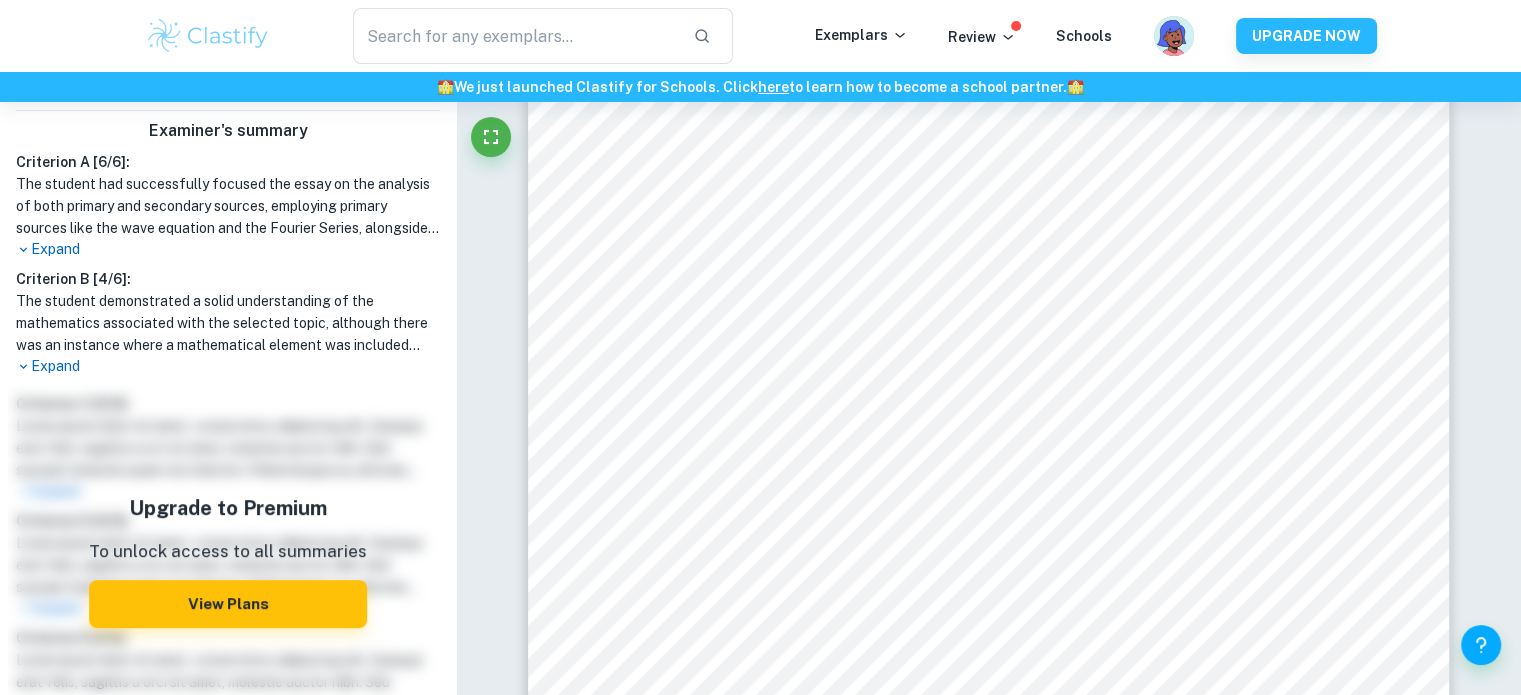 scroll, scrollTop: 681, scrollLeft: 0, axis: vertical 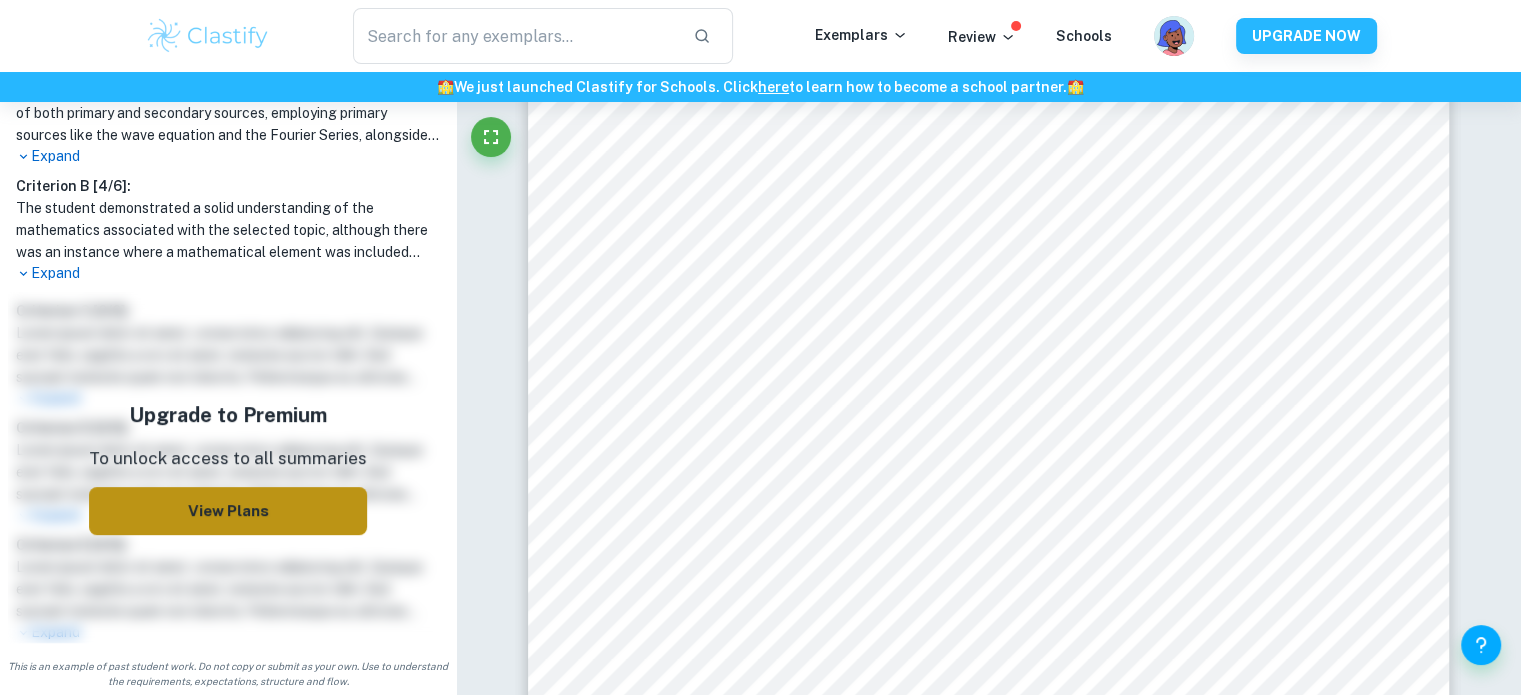 click on "View Plans" at bounding box center (228, 511) 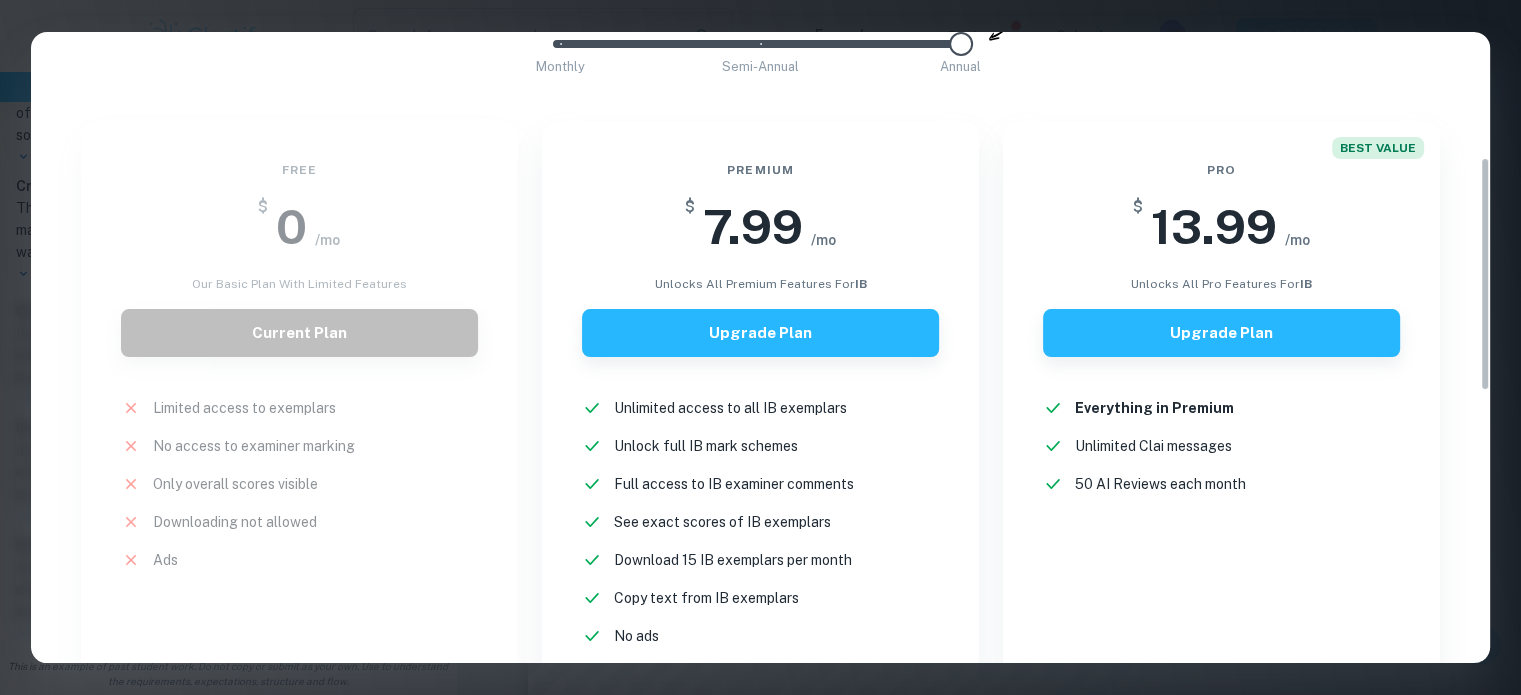 scroll, scrollTop: 335, scrollLeft: 0, axis: vertical 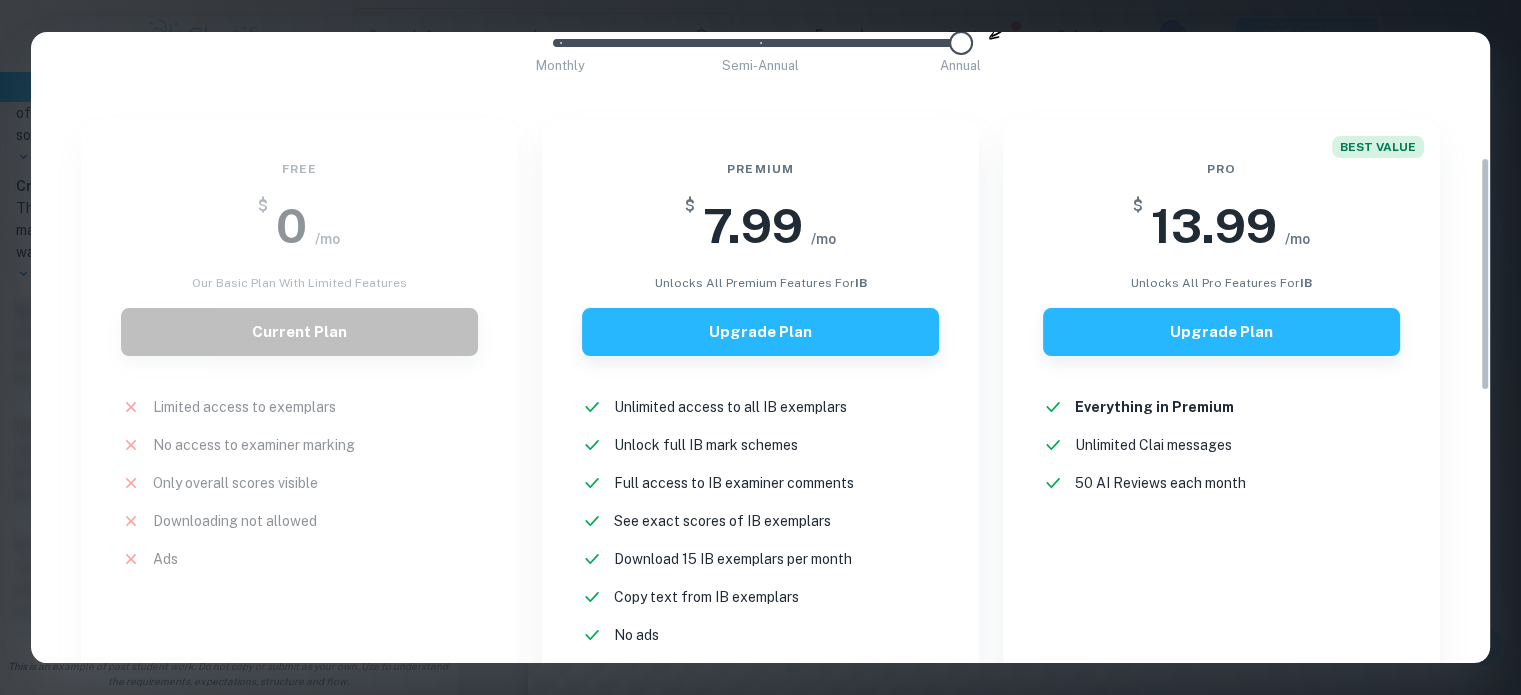 click on "Free $ 0 /mo Our basic plan with limited features Current Plan Limited access to exemplars New! No access to examiner marking New! Only overall scores visible New! Downloading not allowed New! Ads New!" at bounding box center [287, 411] 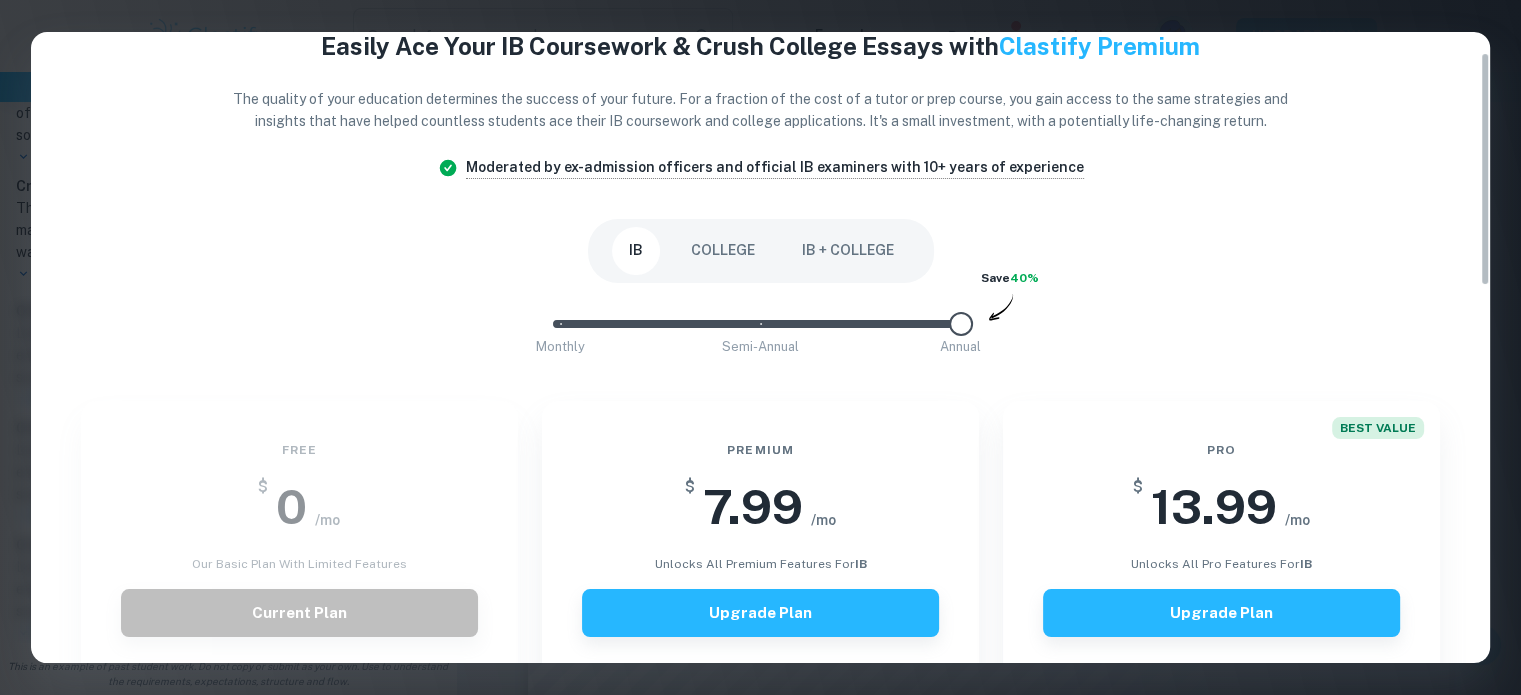 scroll, scrollTop: 78, scrollLeft: 0, axis: vertical 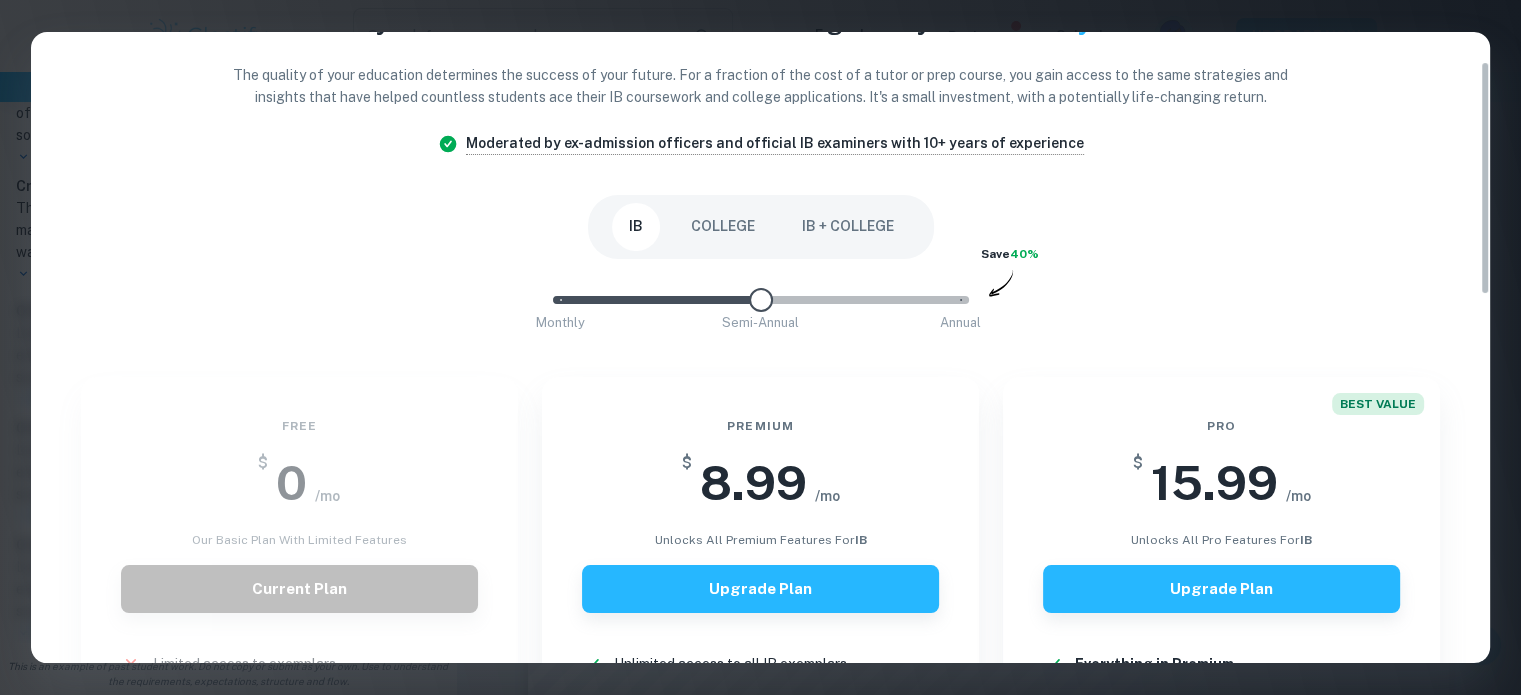 drag, startPoint x: 956, startPoint y: 303, endPoint x: 747, endPoint y: 288, distance: 209.53758 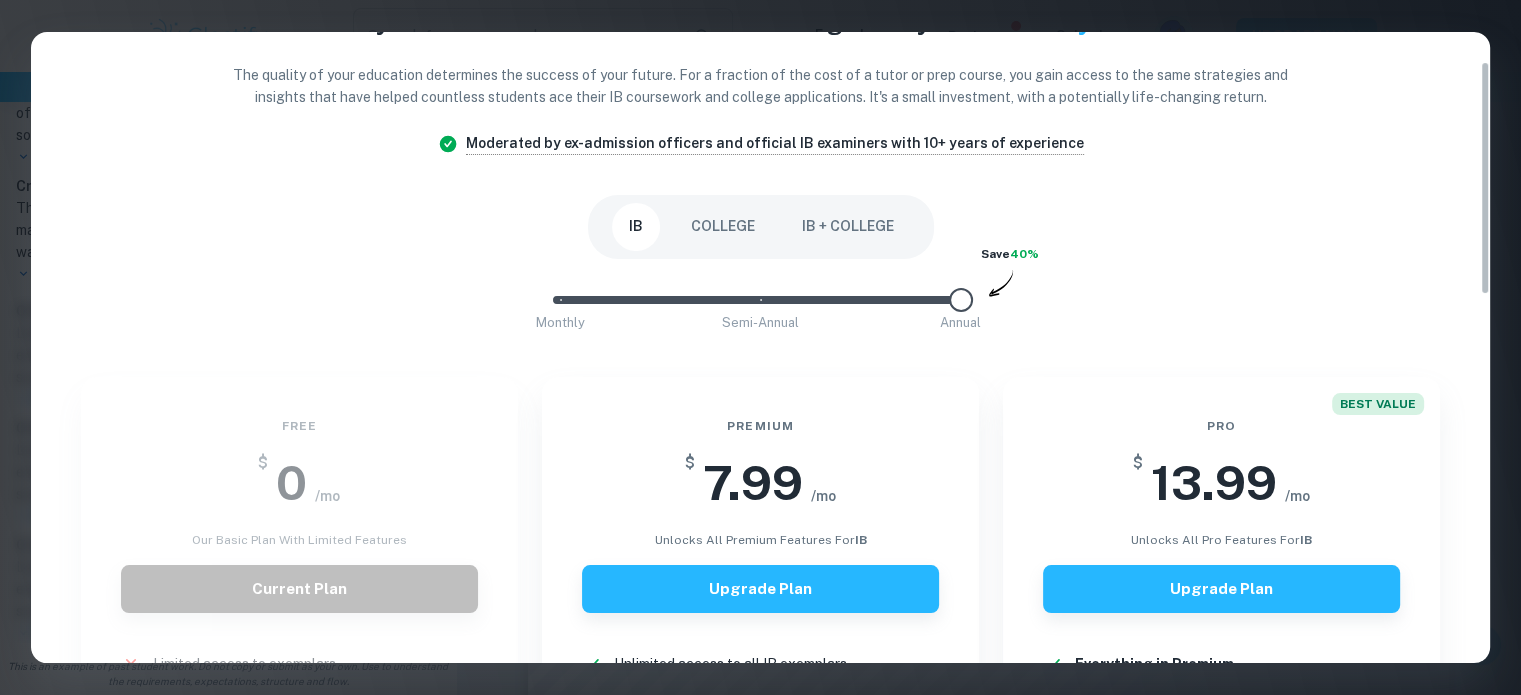 drag, startPoint x: 760, startPoint y: 299, endPoint x: 1024, endPoint y: 315, distance: 264.4844 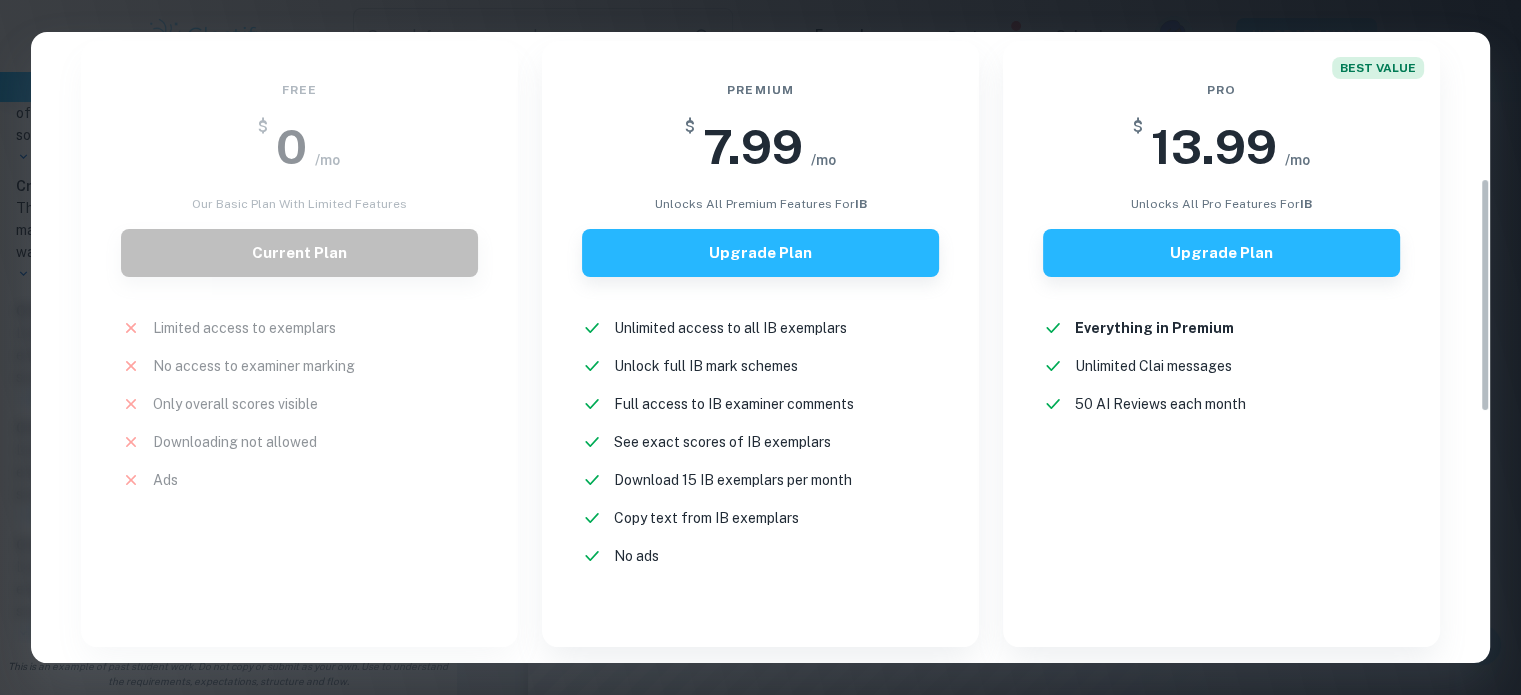scroll, scrollTop: 416, scrollLeft: 0, axis: vertical 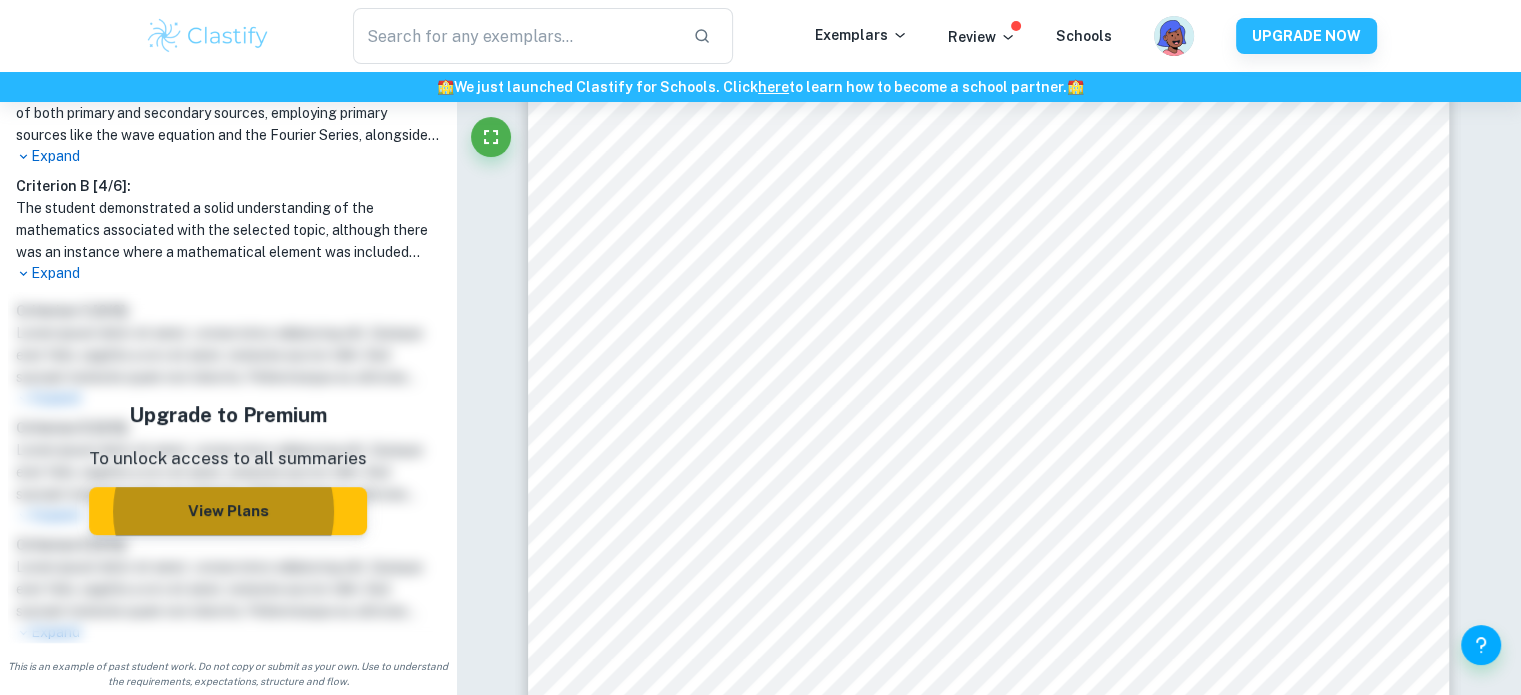 type 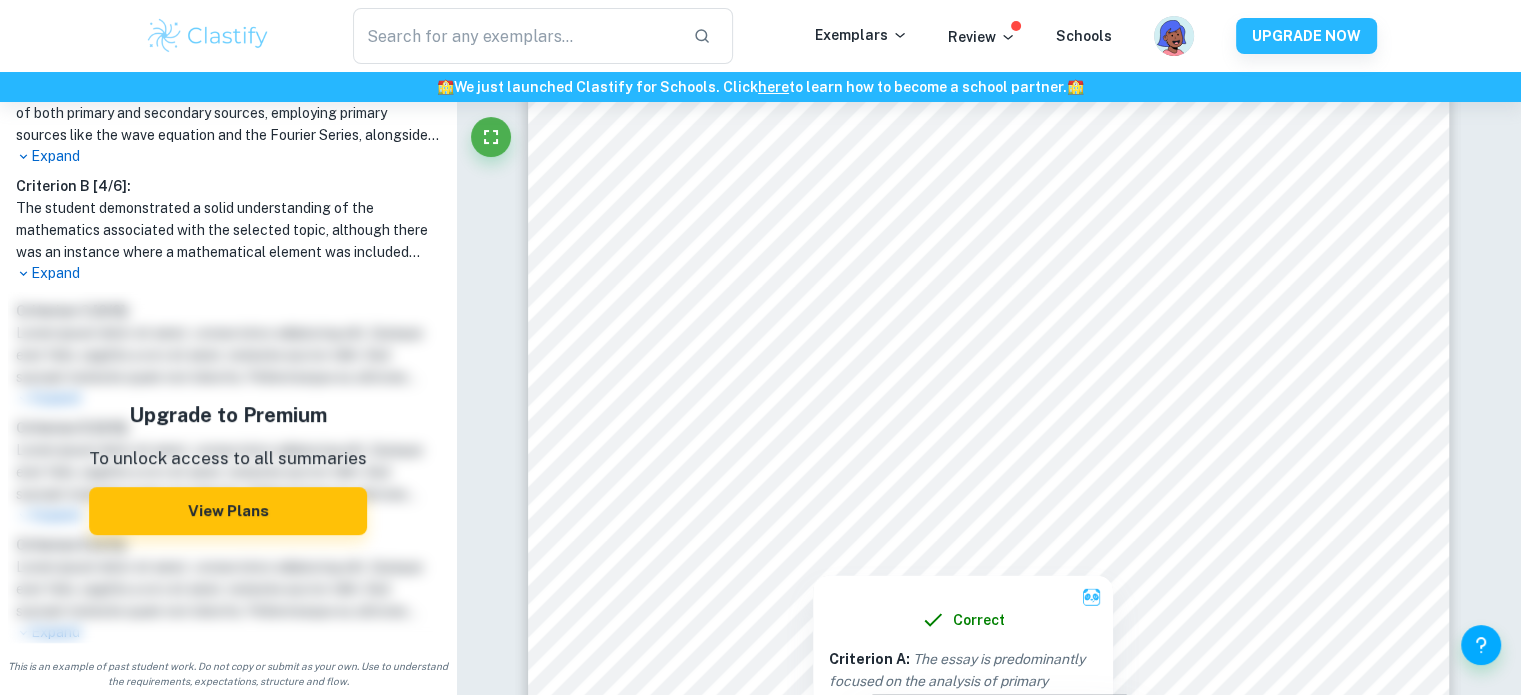 click on "Correct Criterion A :   The essay is predominantly focused on the analysis of primary sources (visuals of the obtained data, abstraction, conjecturing, and proofs) and secondary materials (books, journals, articles, essays, and reviews of scholarly works) Comment:  The research was guided by primary sources, including the derivation and manipulation of the wave equation and the analysis of the Fourier Series to examine the motion of vibrating strings. The student employed secondary sources, such as scholarly articles and textbooks, to support the theoretical foundations of consonance and dissonance in music theory. For example, the student referenced works by [PERSON_NAME] and [PERSON_NAME] to explain the wave equation and principles of superposition. The EE included mathematical proofs and visual representations to enhance the analysis. Correct Criterion A :   Comment: Correct Criterion A :   Comment: Correct Criterion A :   Comment: Correct Criterion A :   Comment: Correct Criterion A :   Comment: Correct Criterion A :" at bounding box center [988, 12993] 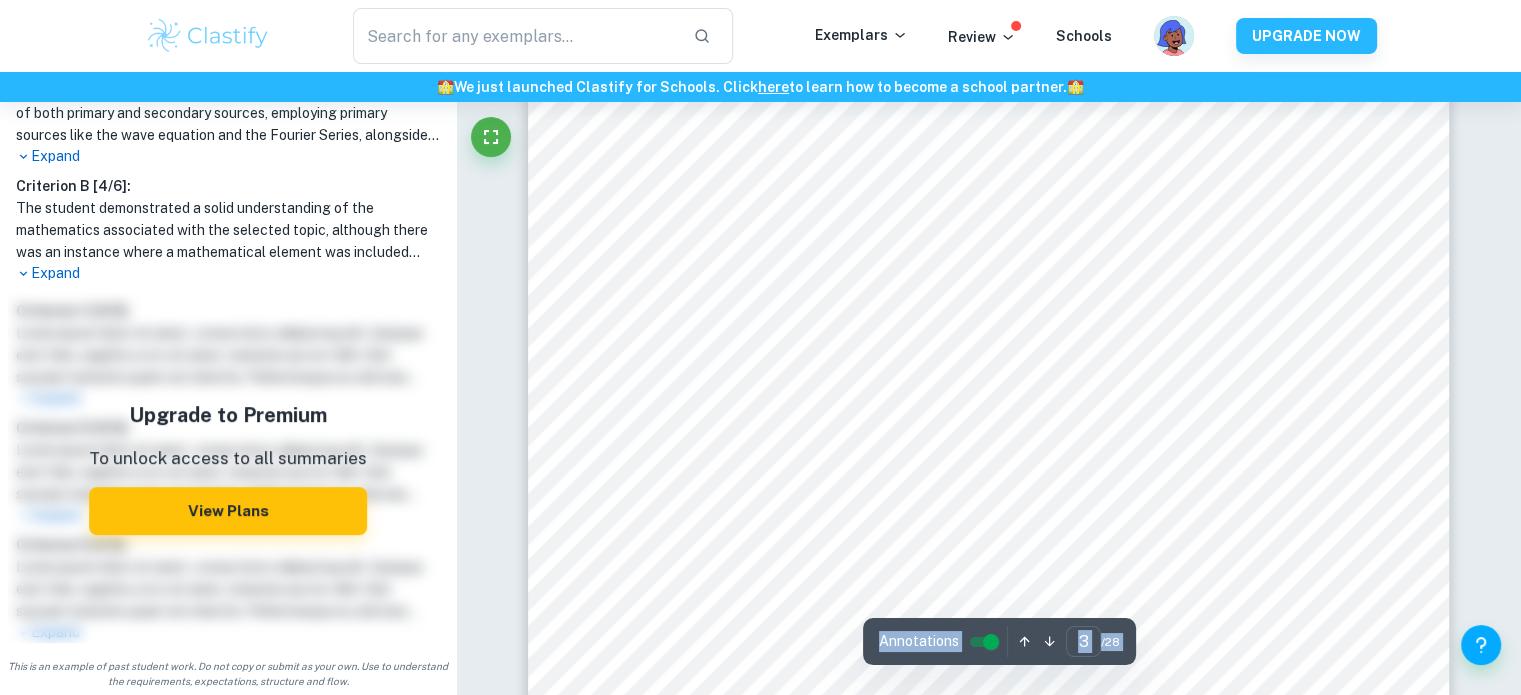 scroll, scrollTop: 3588, scrollLeft: 0, axis: vertical 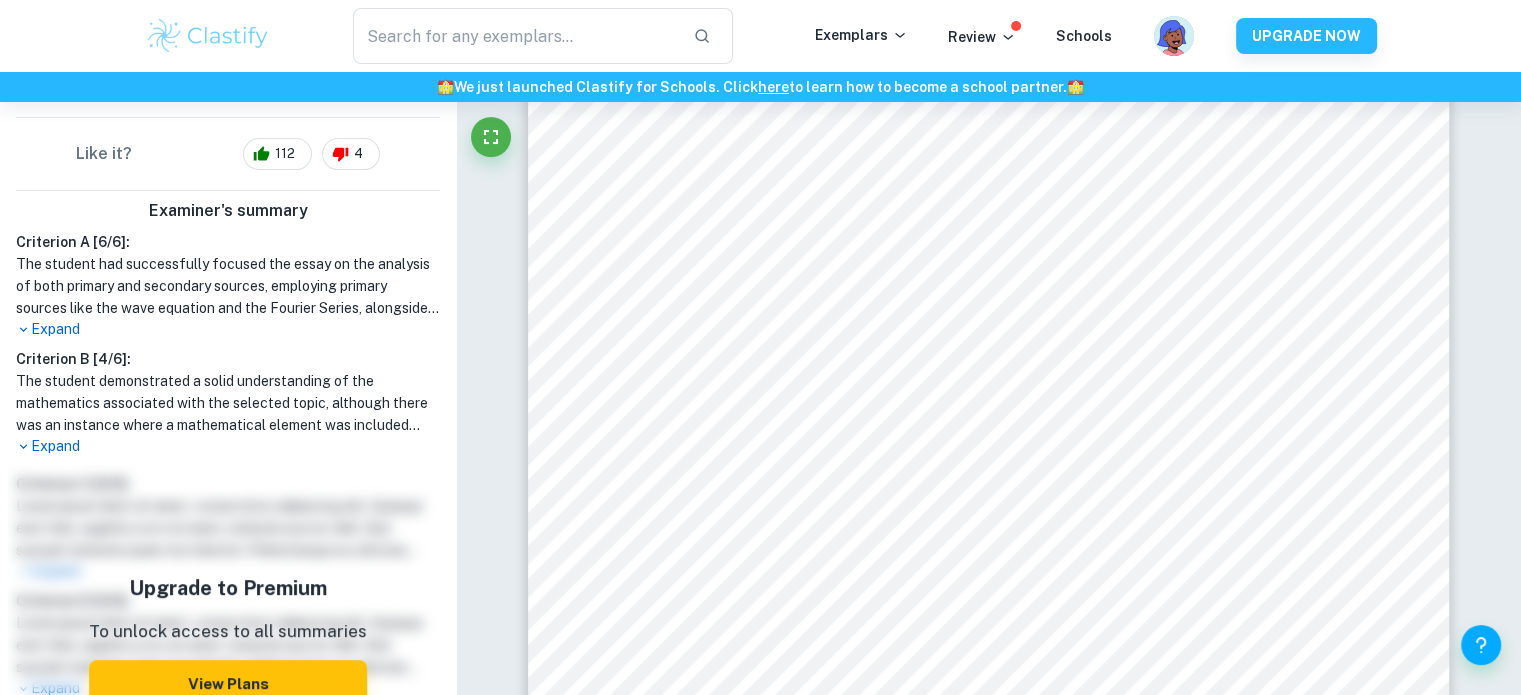 click on "Expand" at bounding box center (228, 329) 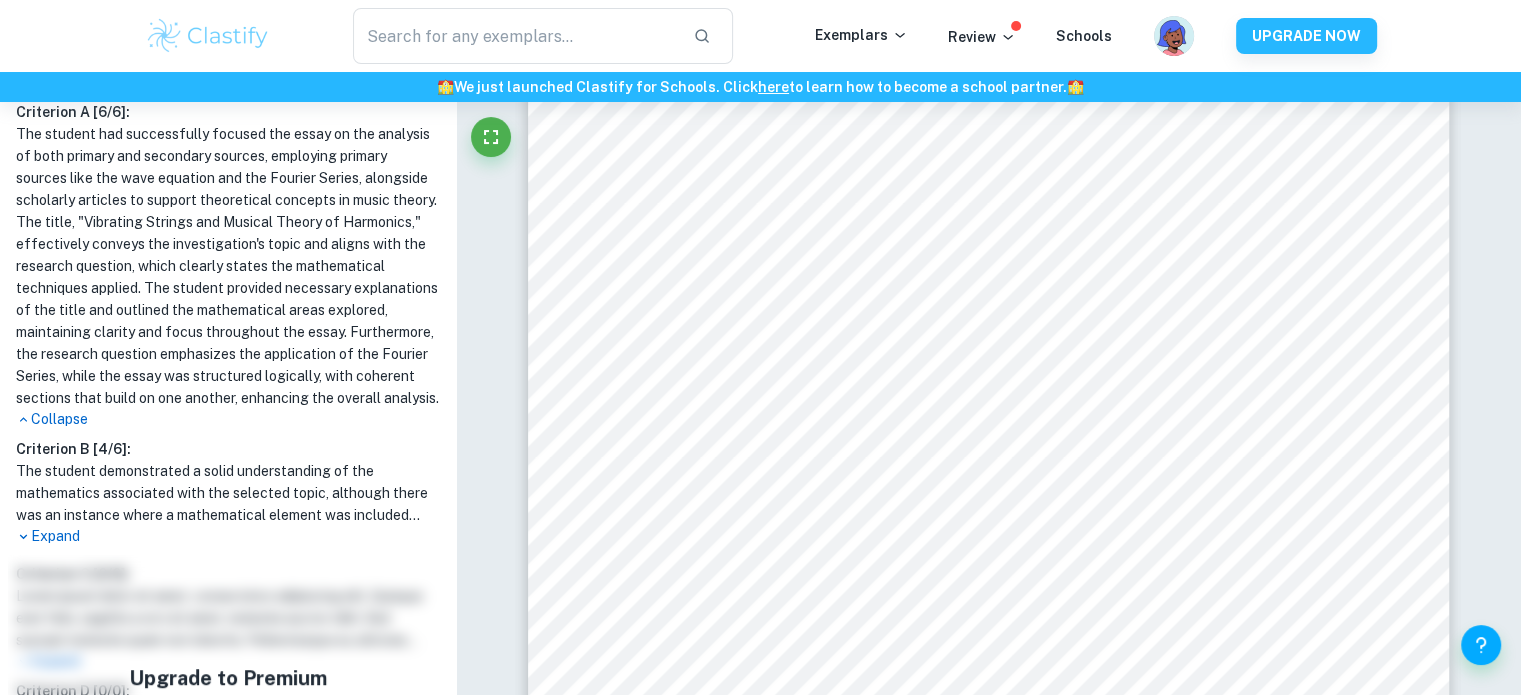 scroll, scrollTop: 644, scrollLeft: 0, axis: vertical 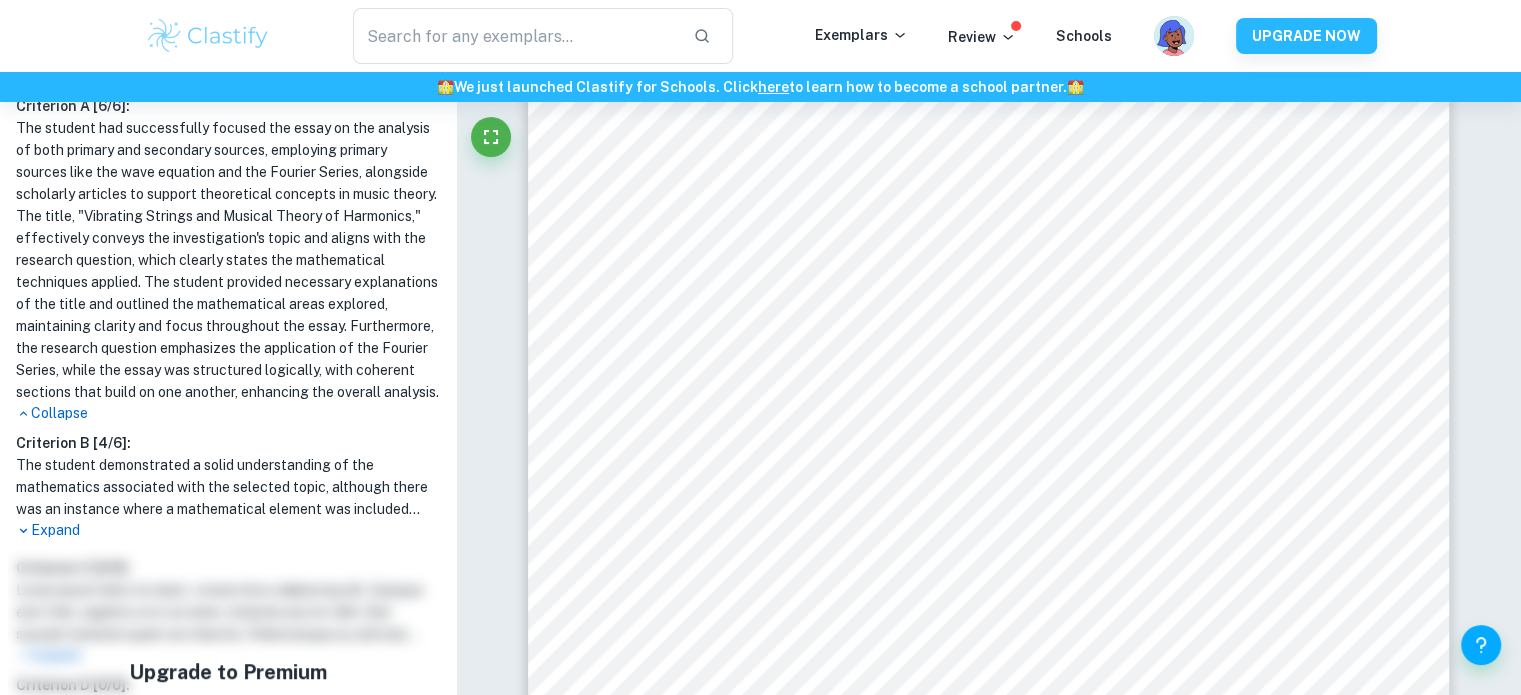 click on "Expand" at bounding box center [228, 530] 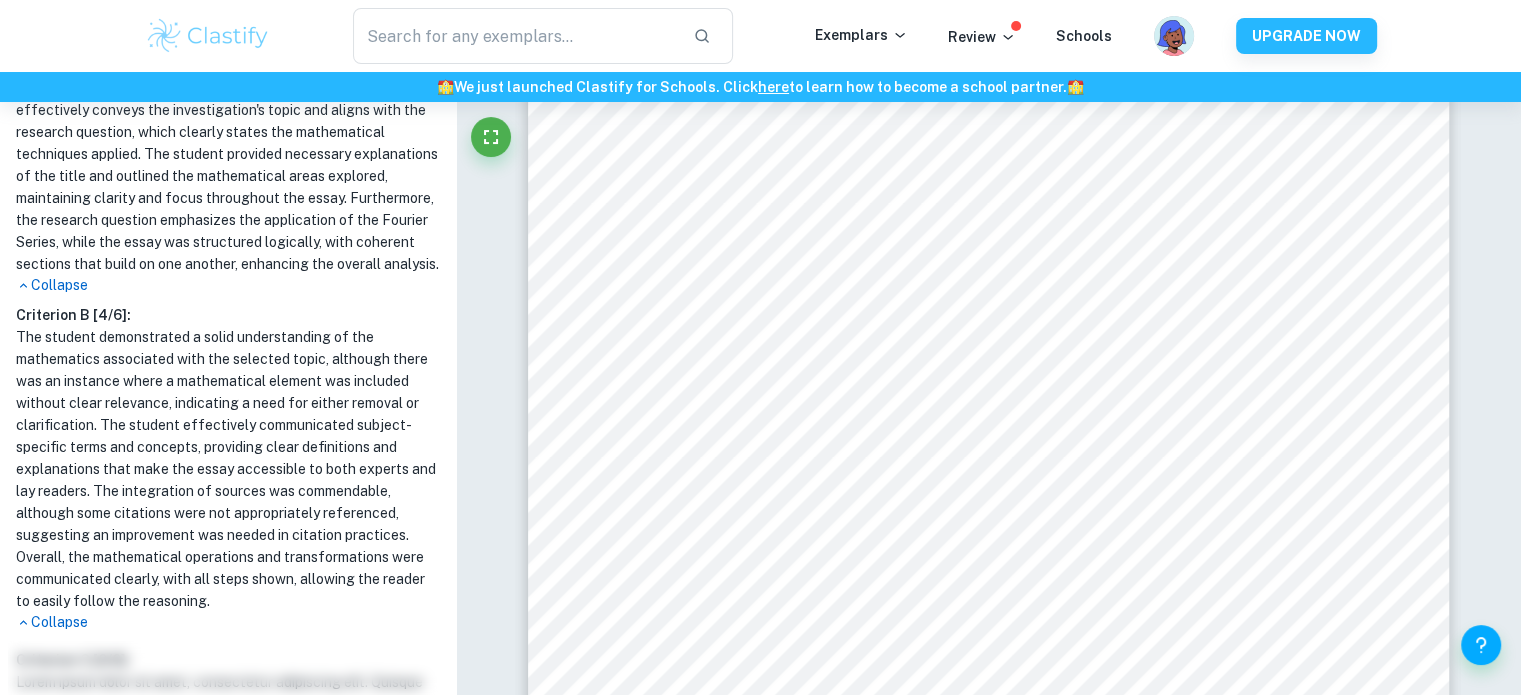 scroll, scrollTop: 809, scrollLeft: 0, axis: vertical 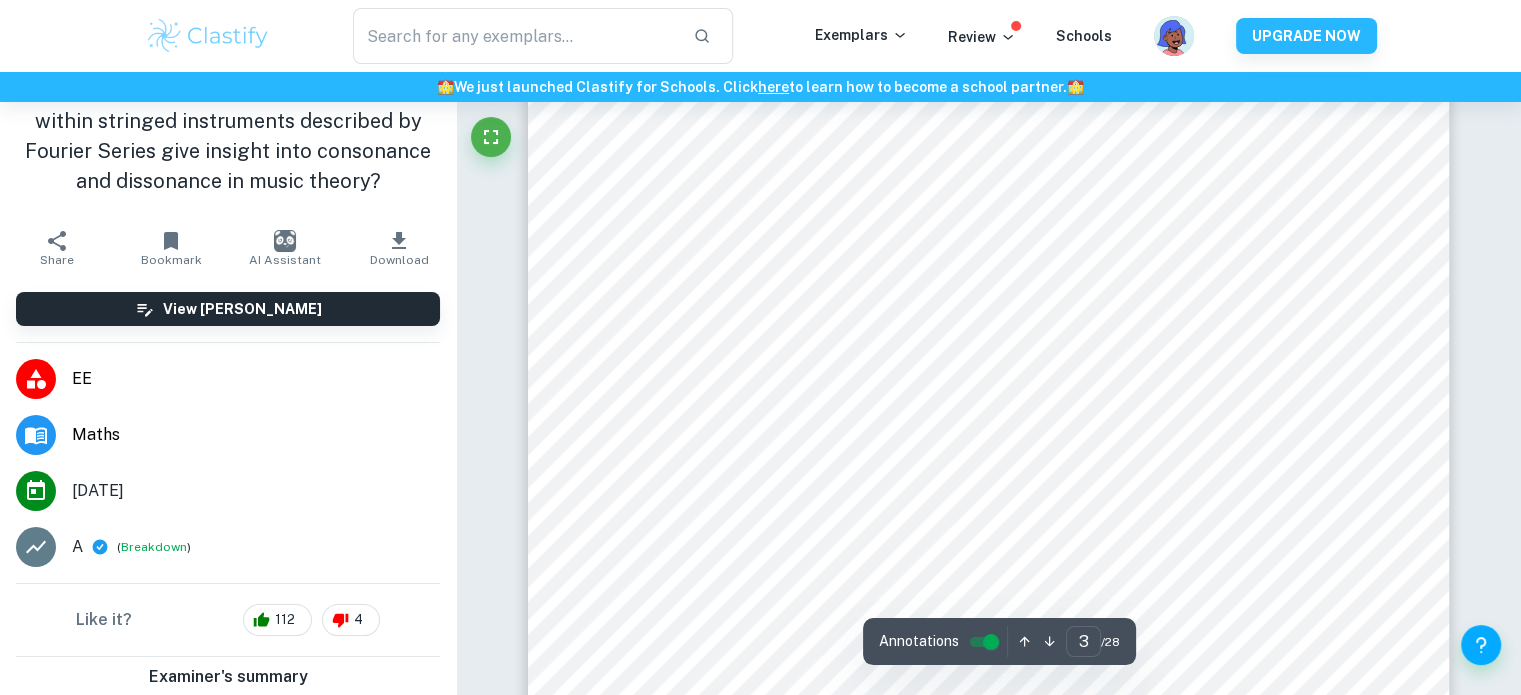 click 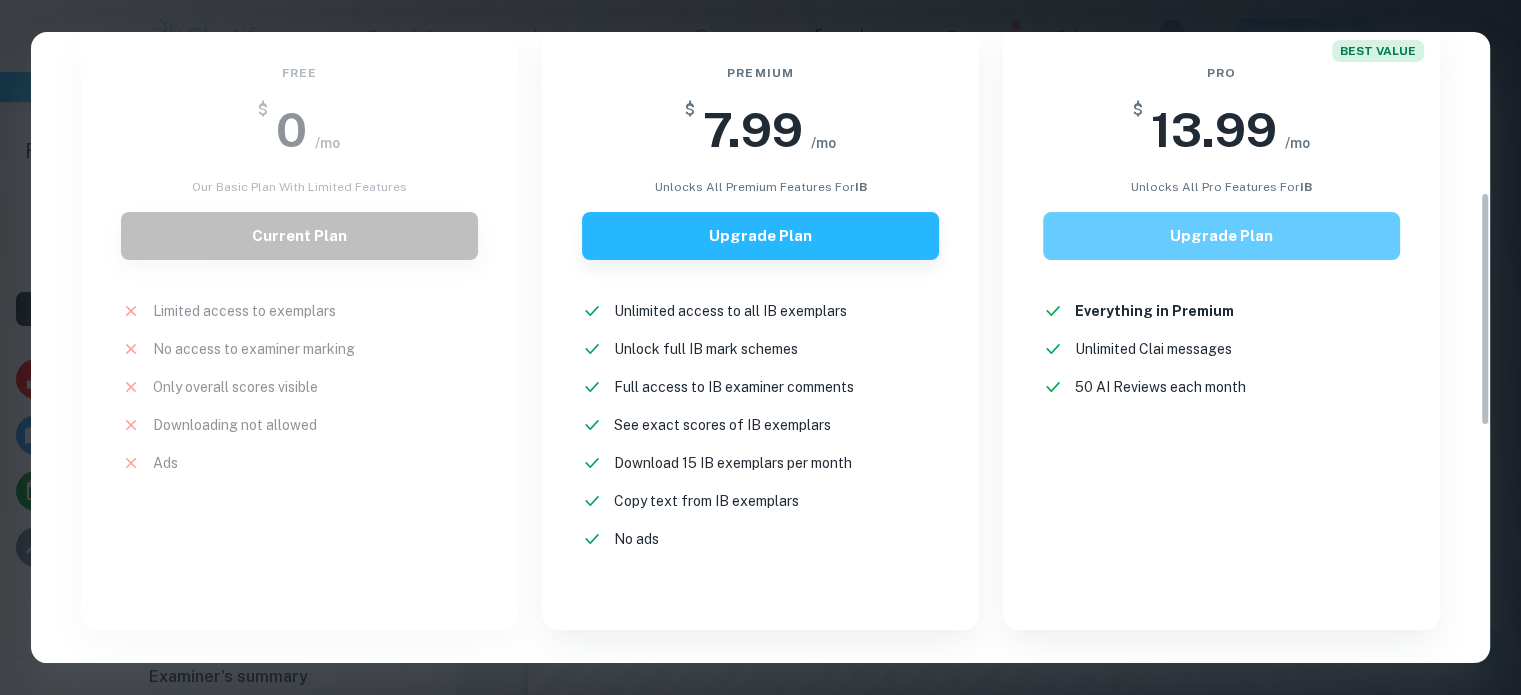 scroll, scrollTop: 0, scrollLeft: 0, axis: both 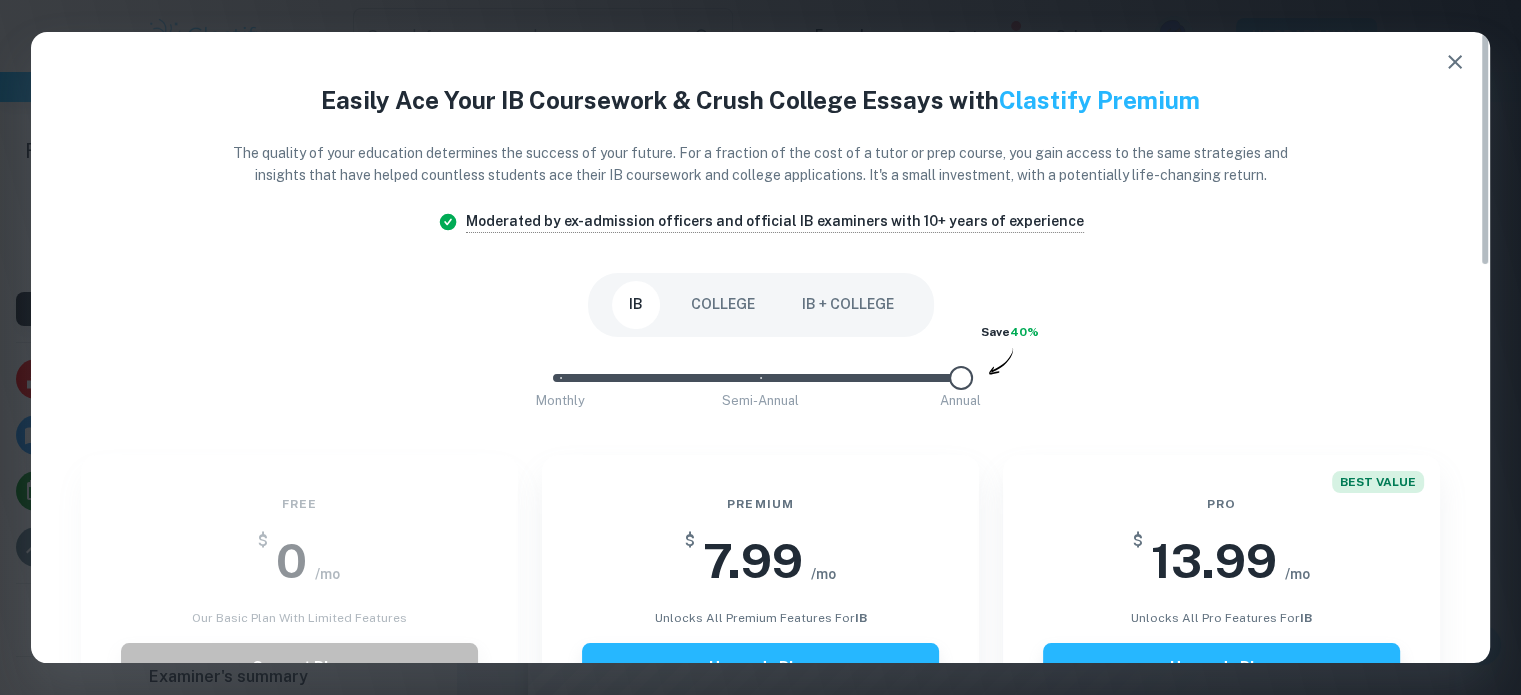 click 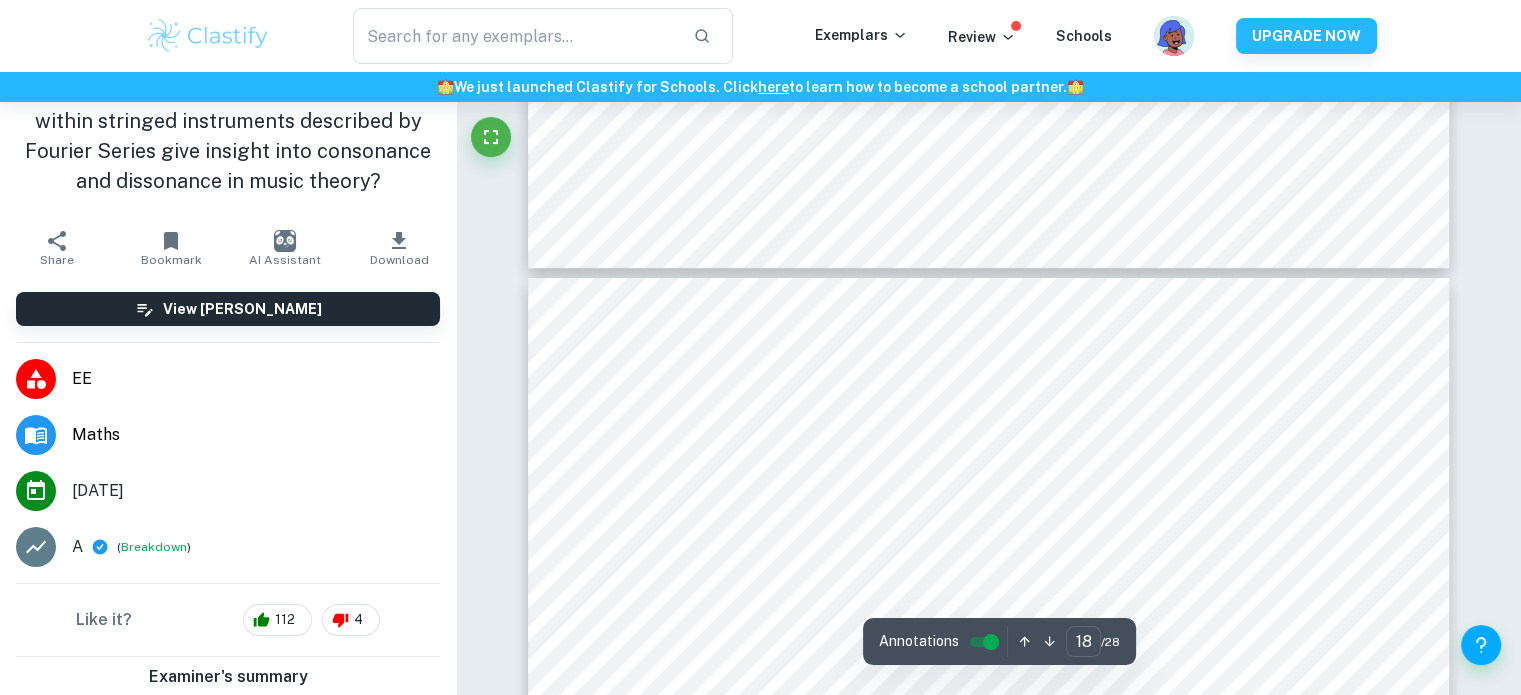 scroll, scrollTop: 22759, scrollLeft: 0, axis: vertical 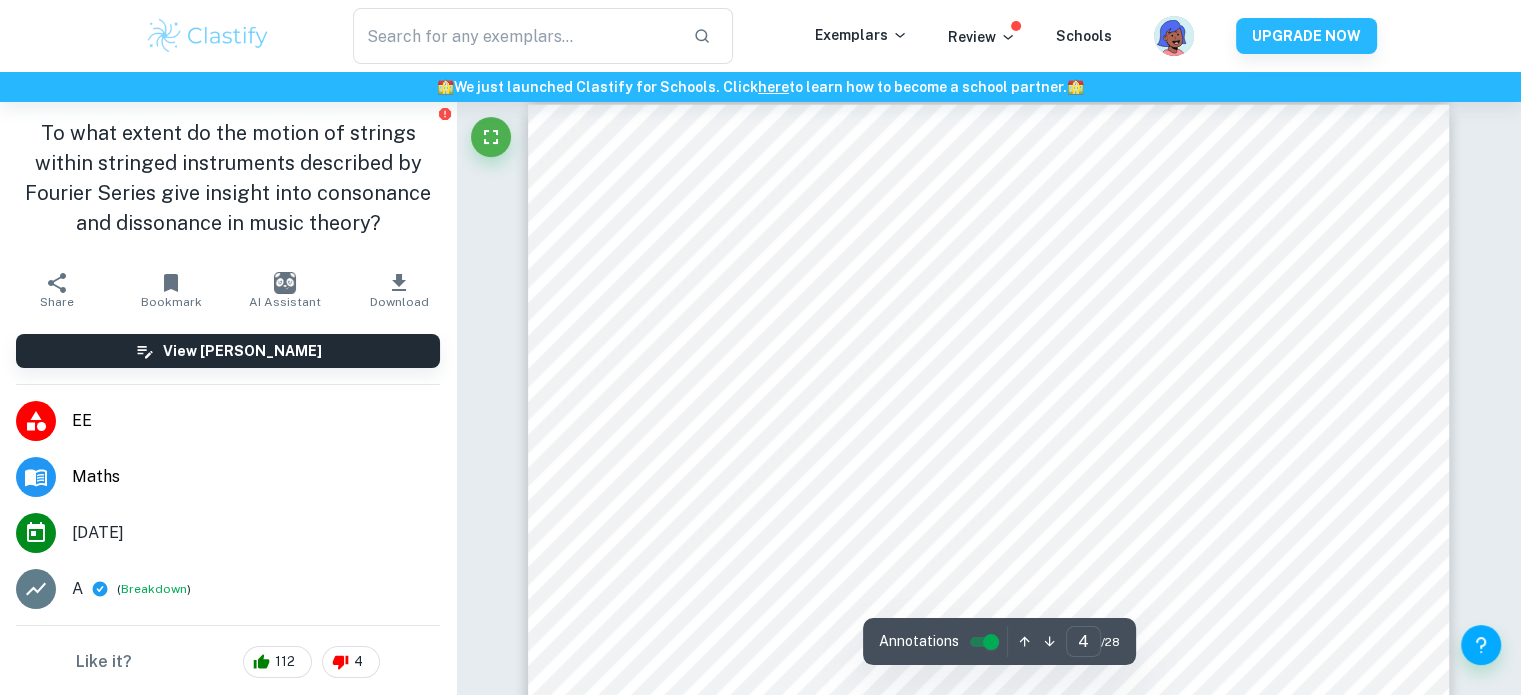 type on "3" 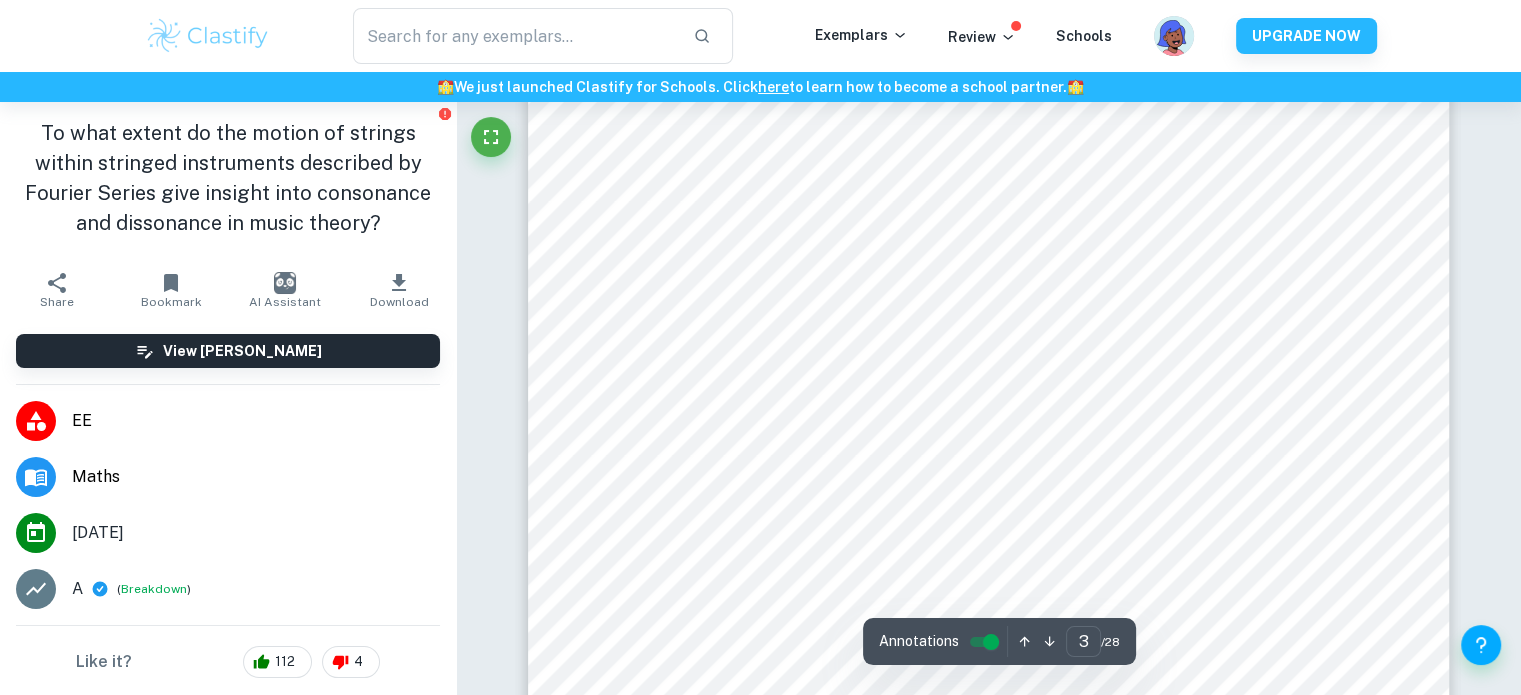 scroll, scrollTop: 3510, scrollLeft: 0, axis: vertical 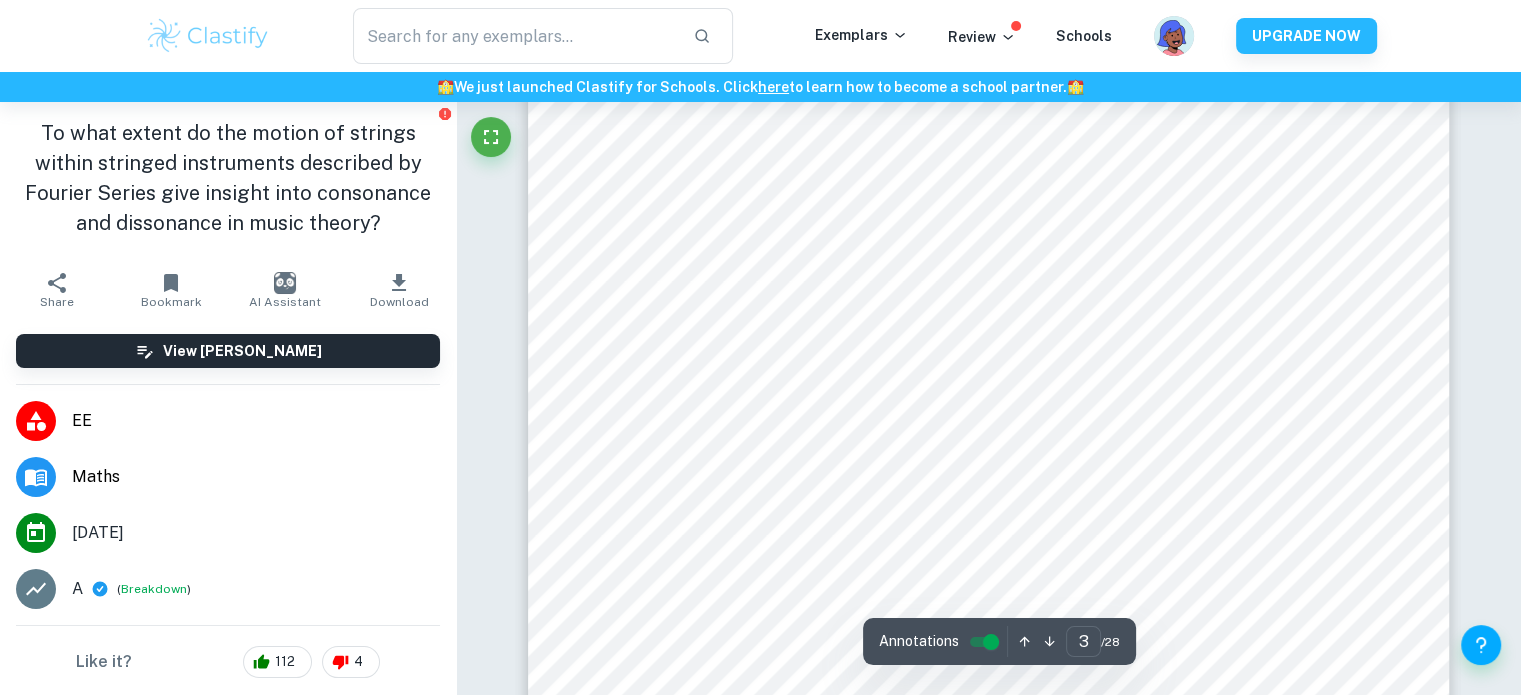 click at bounding box center [988, 460] 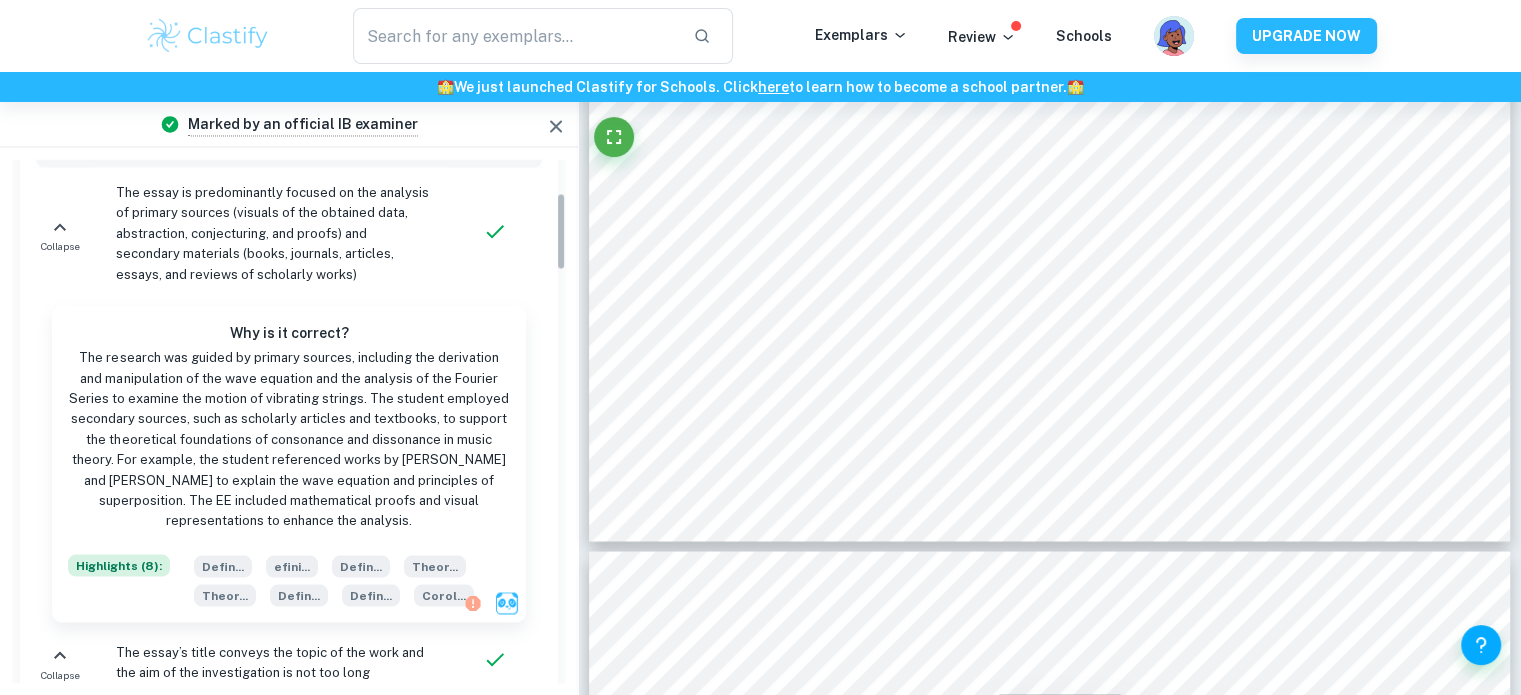 scroll, scrollTop: 0, scrollLeft: 0, axis: both 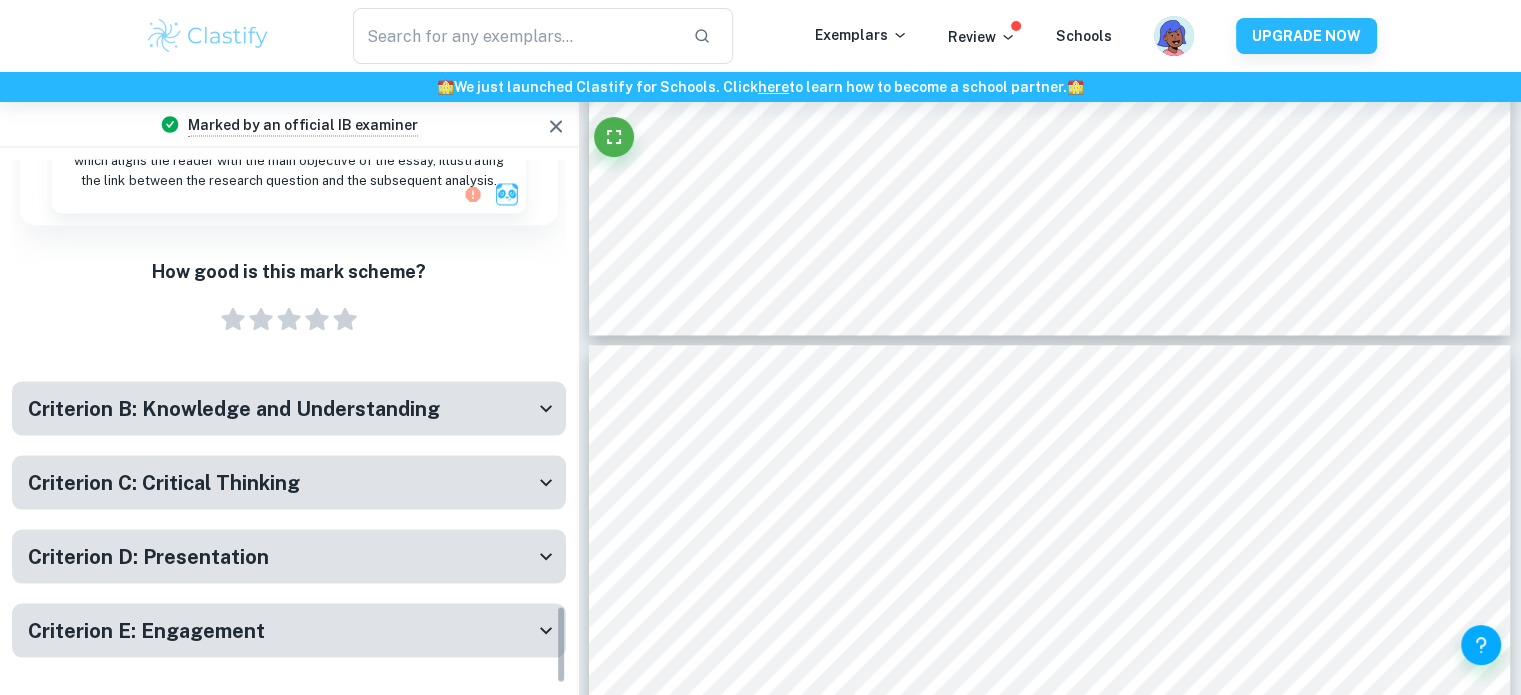 click 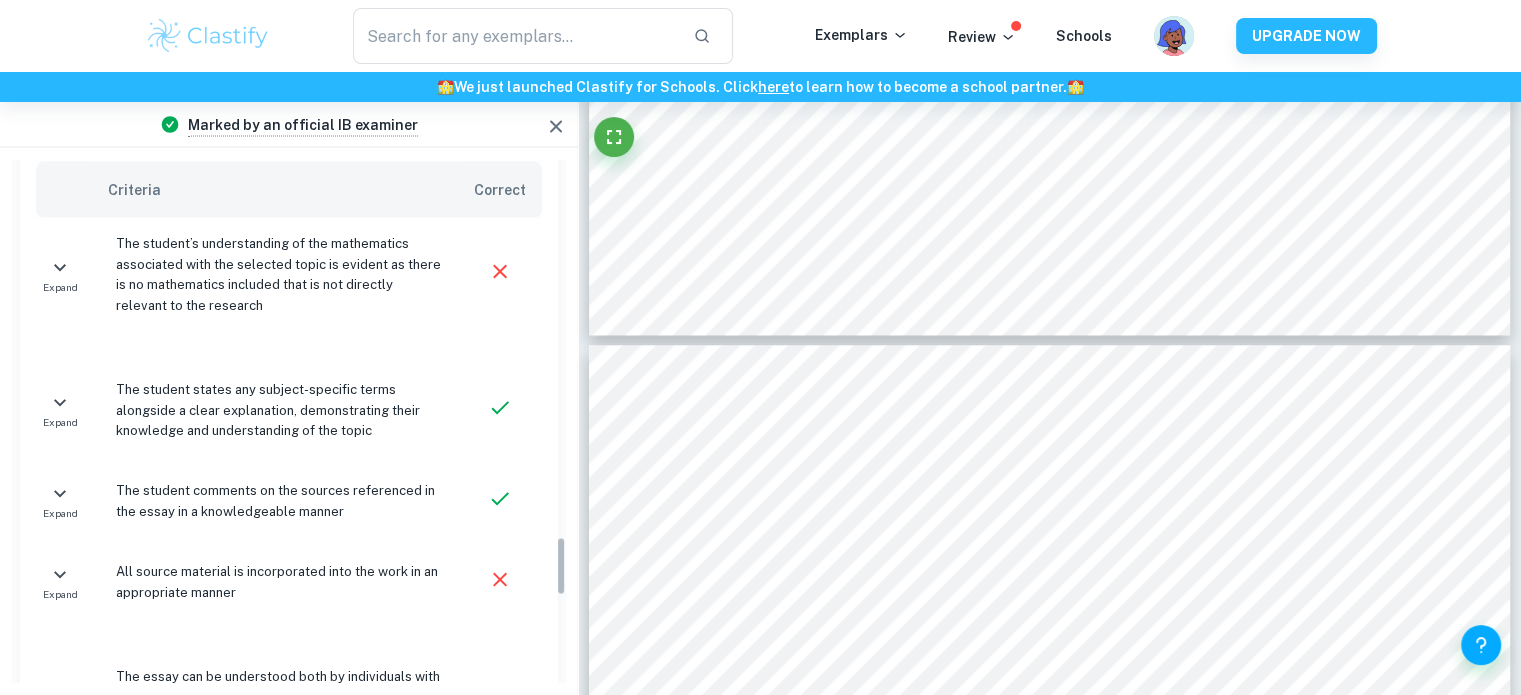 scroll, scrollTop: 3237, scrollLeft: 0, axis: vertical 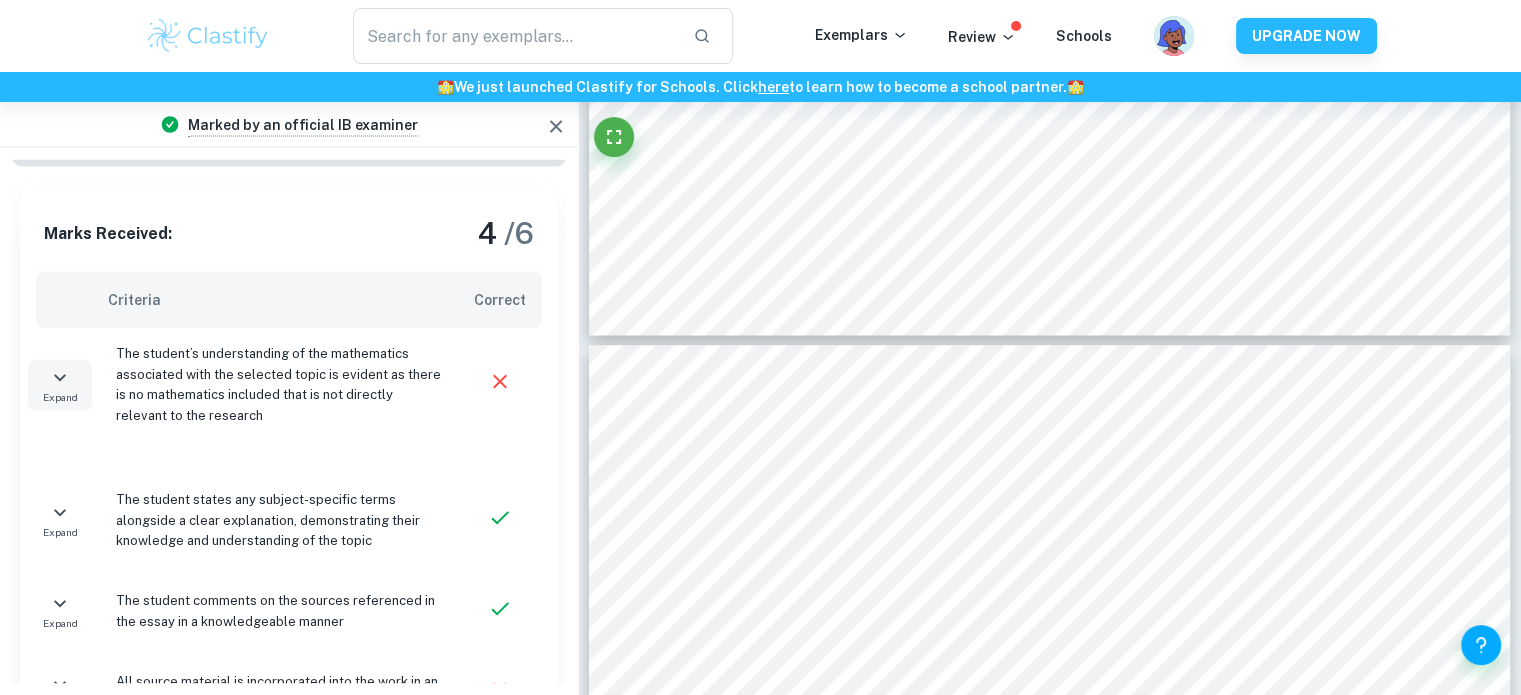 click on "Expand" at bounding box center (60, 396) 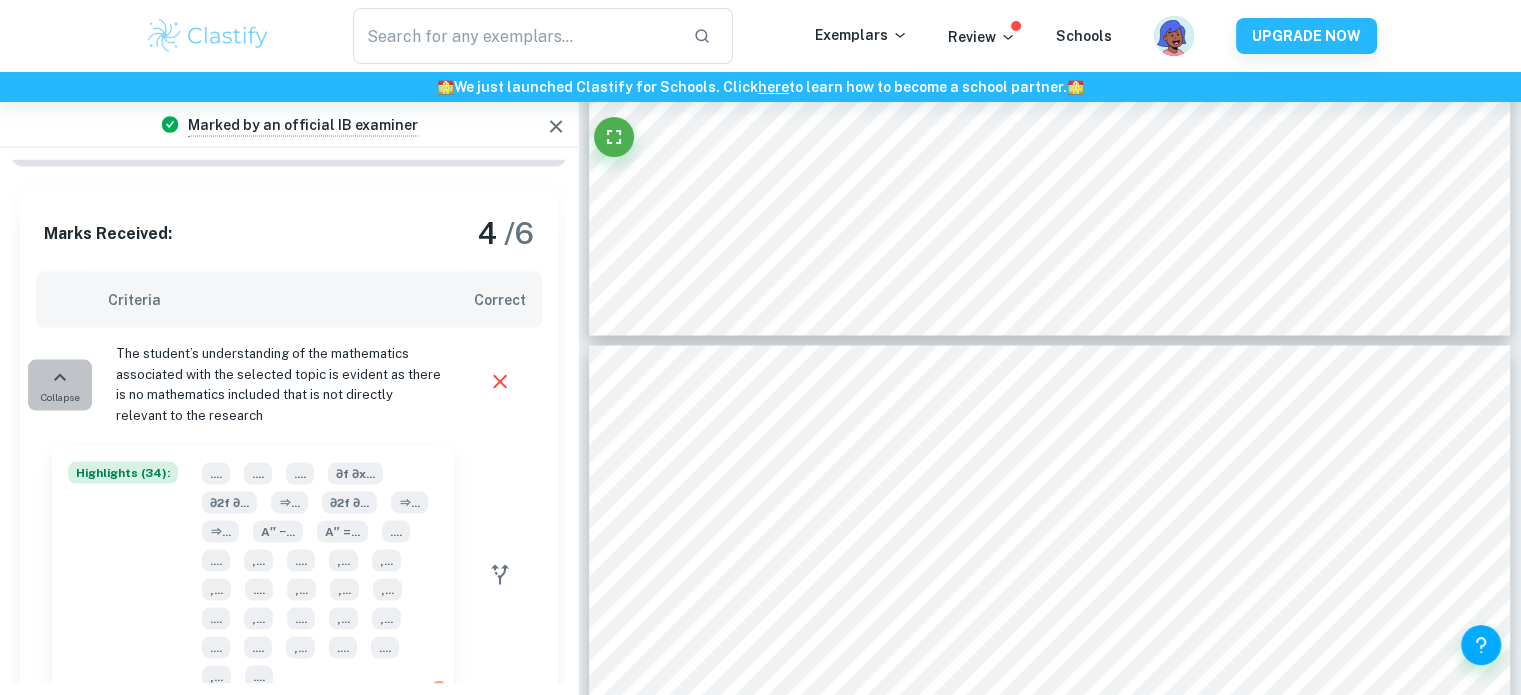 click on "Collapse" at bounding box center (60, 396) 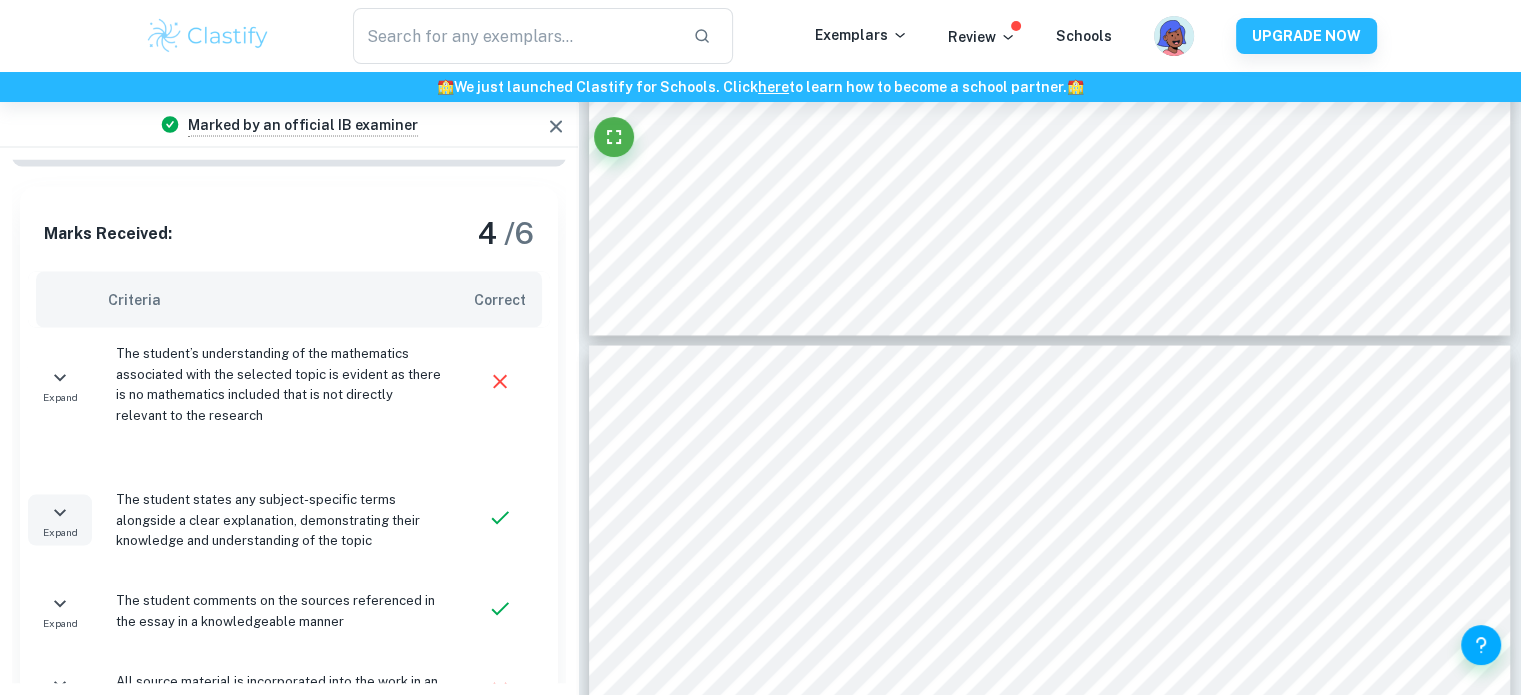 click 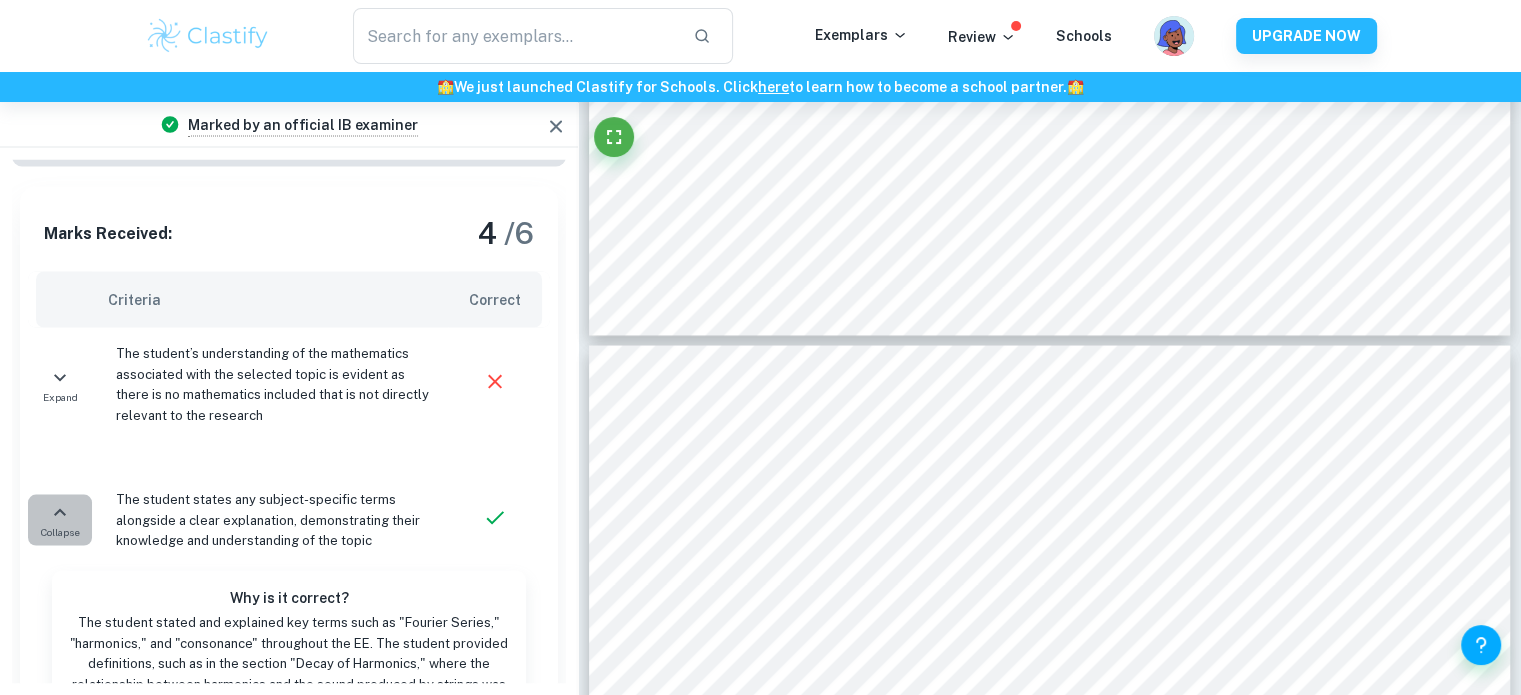 click 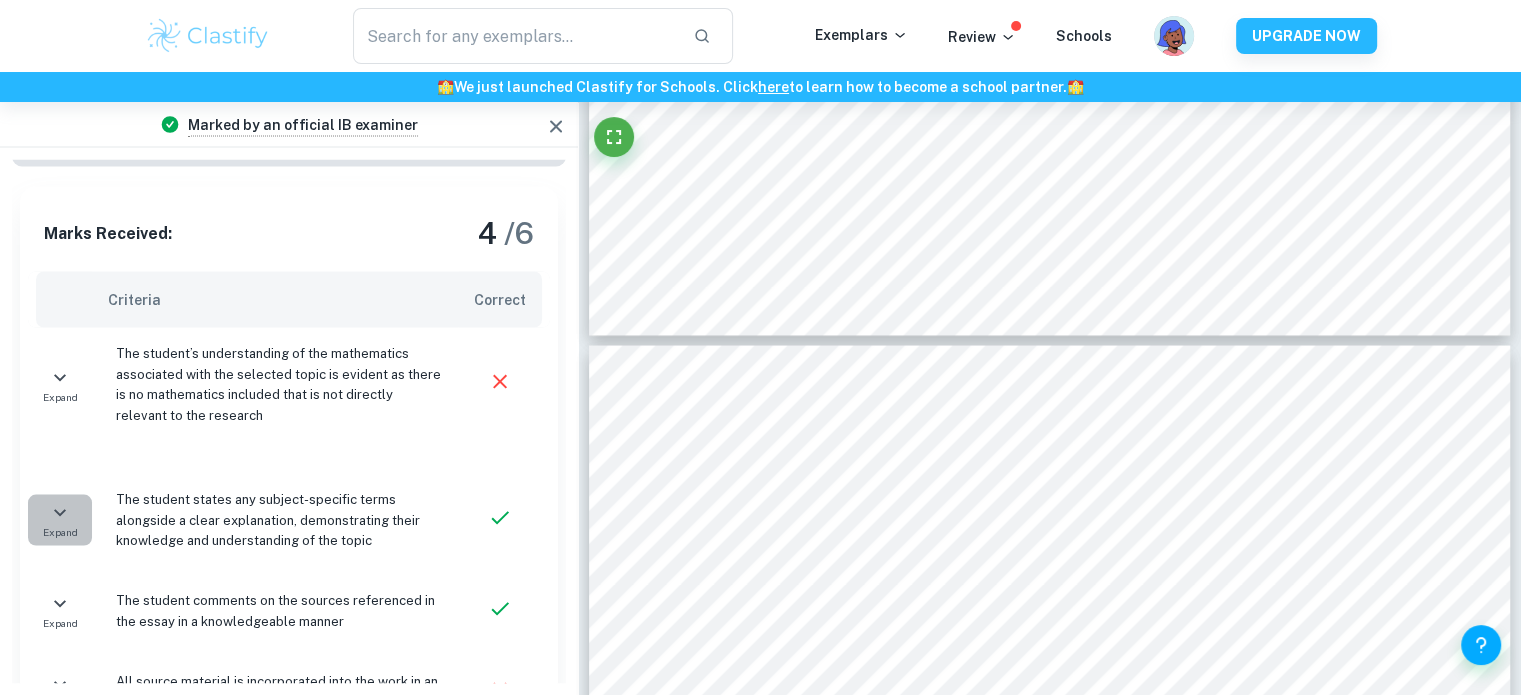 click 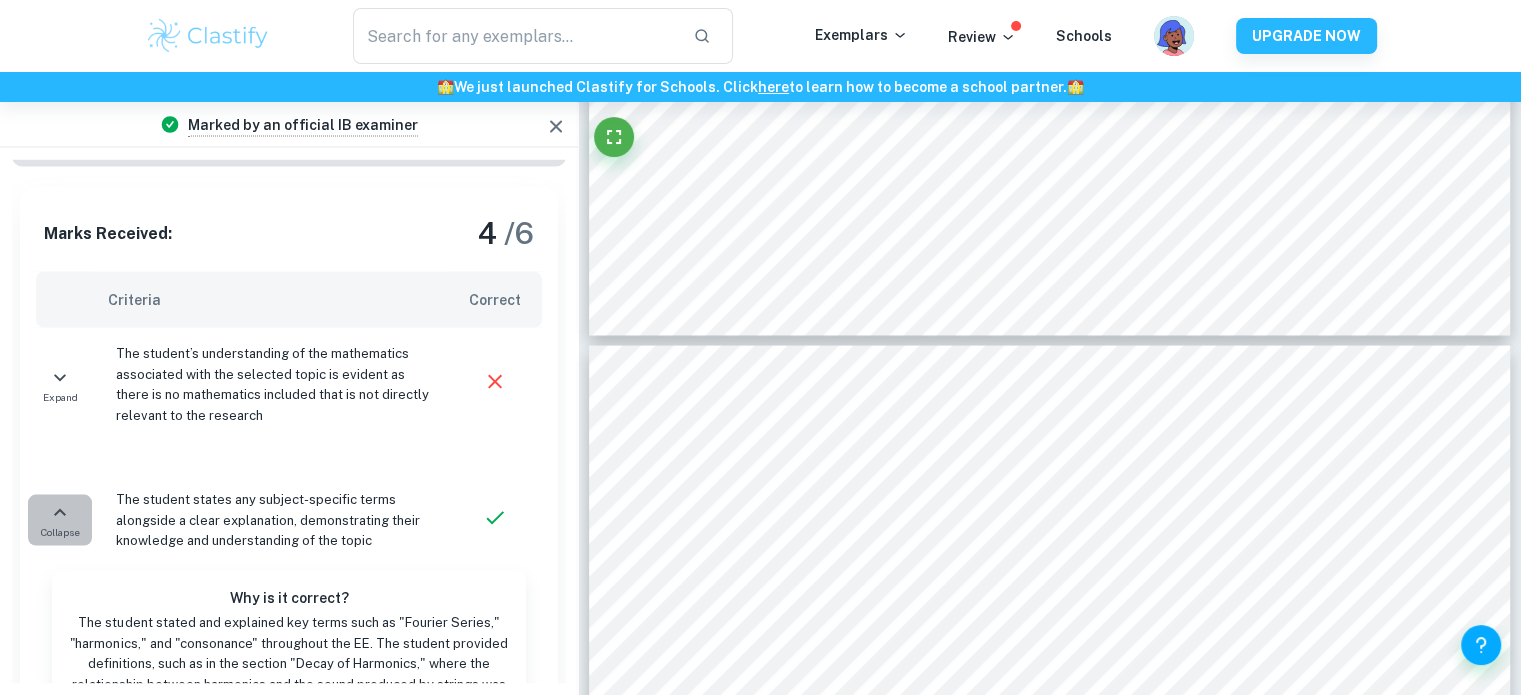 click 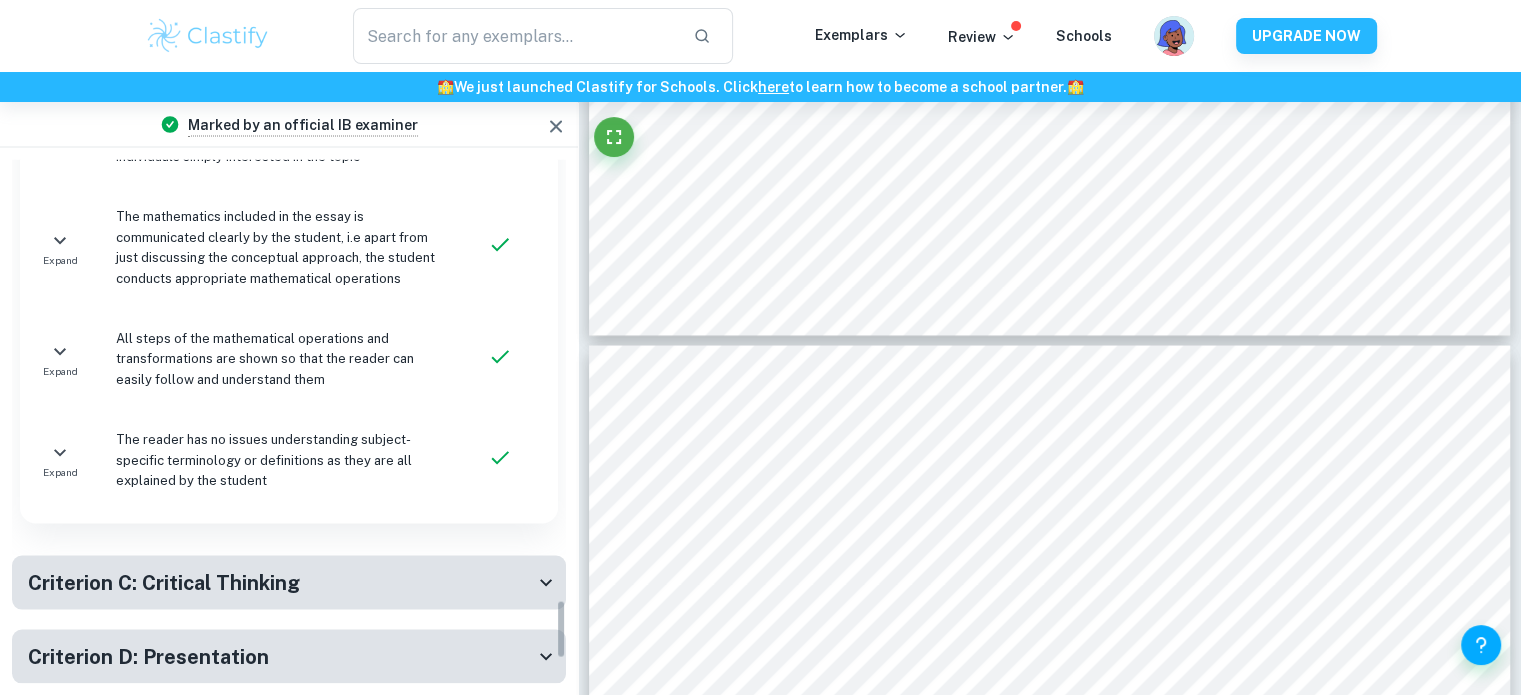 scroll, scrollTop: 3909, scrollLeft: 0, axis: vertical 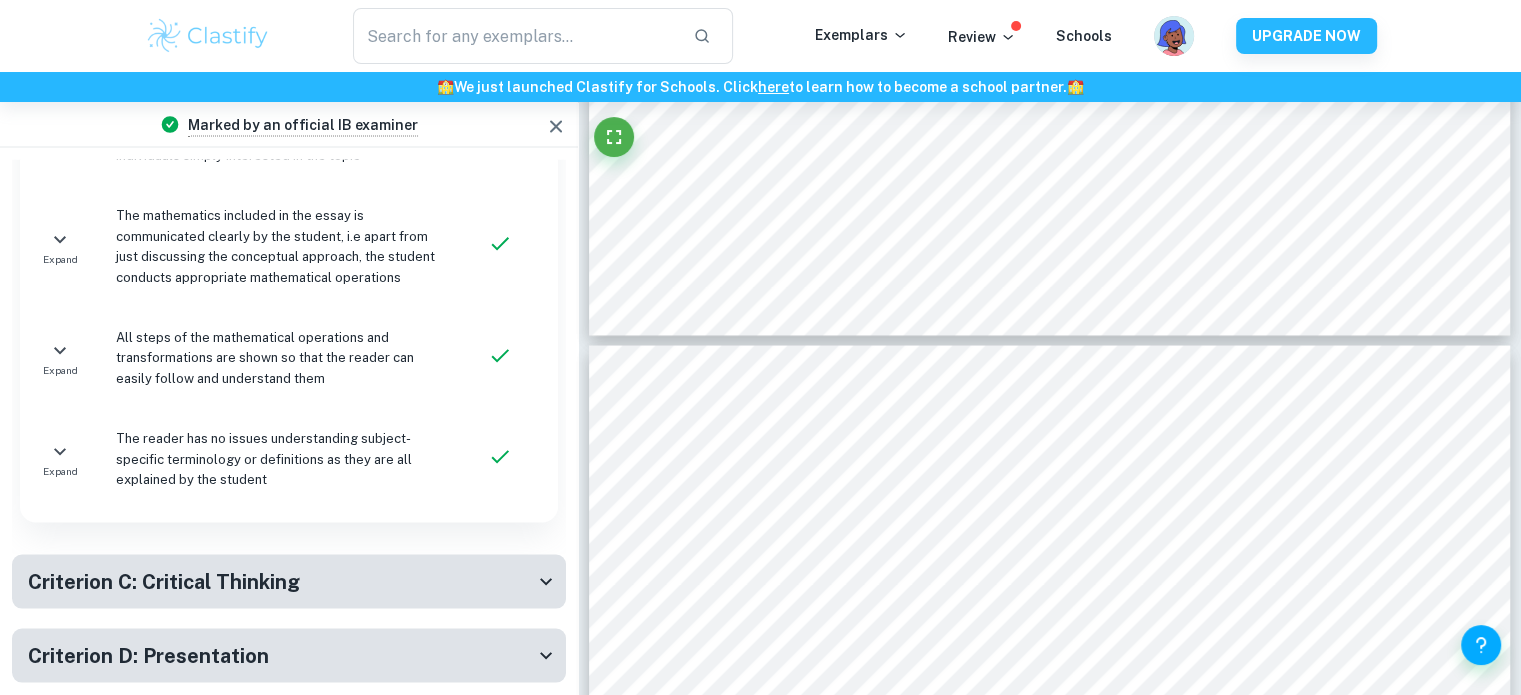 click 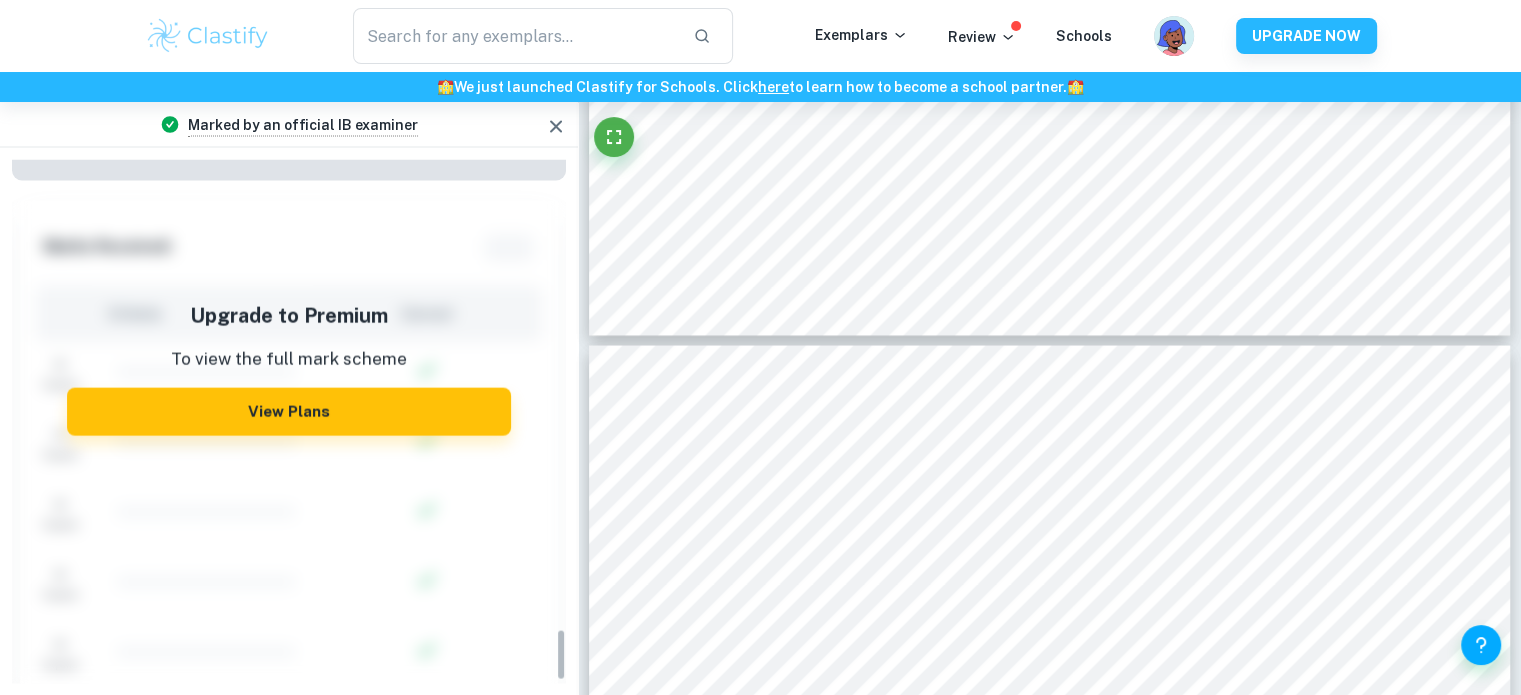 scroll, scrollTop: 4669, scrollLeft: 0, axis: vertical 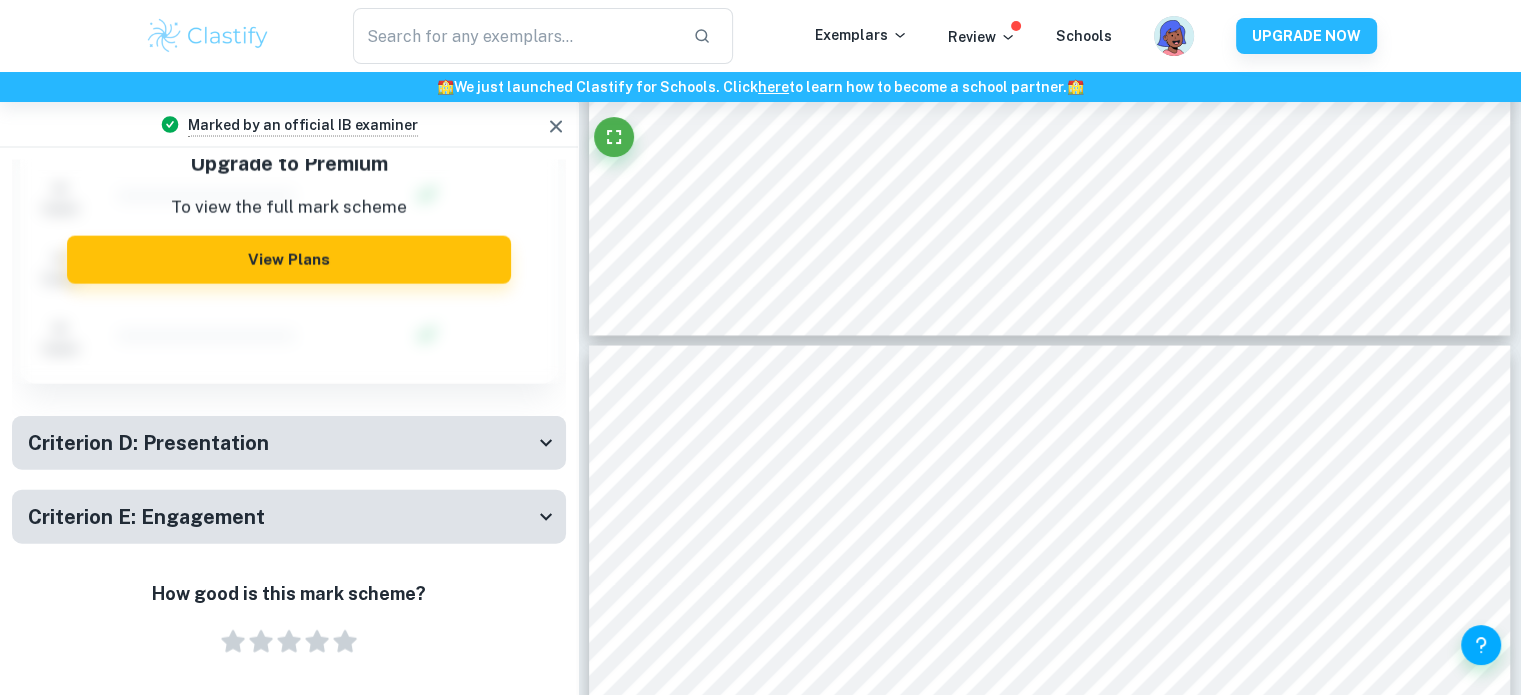 click 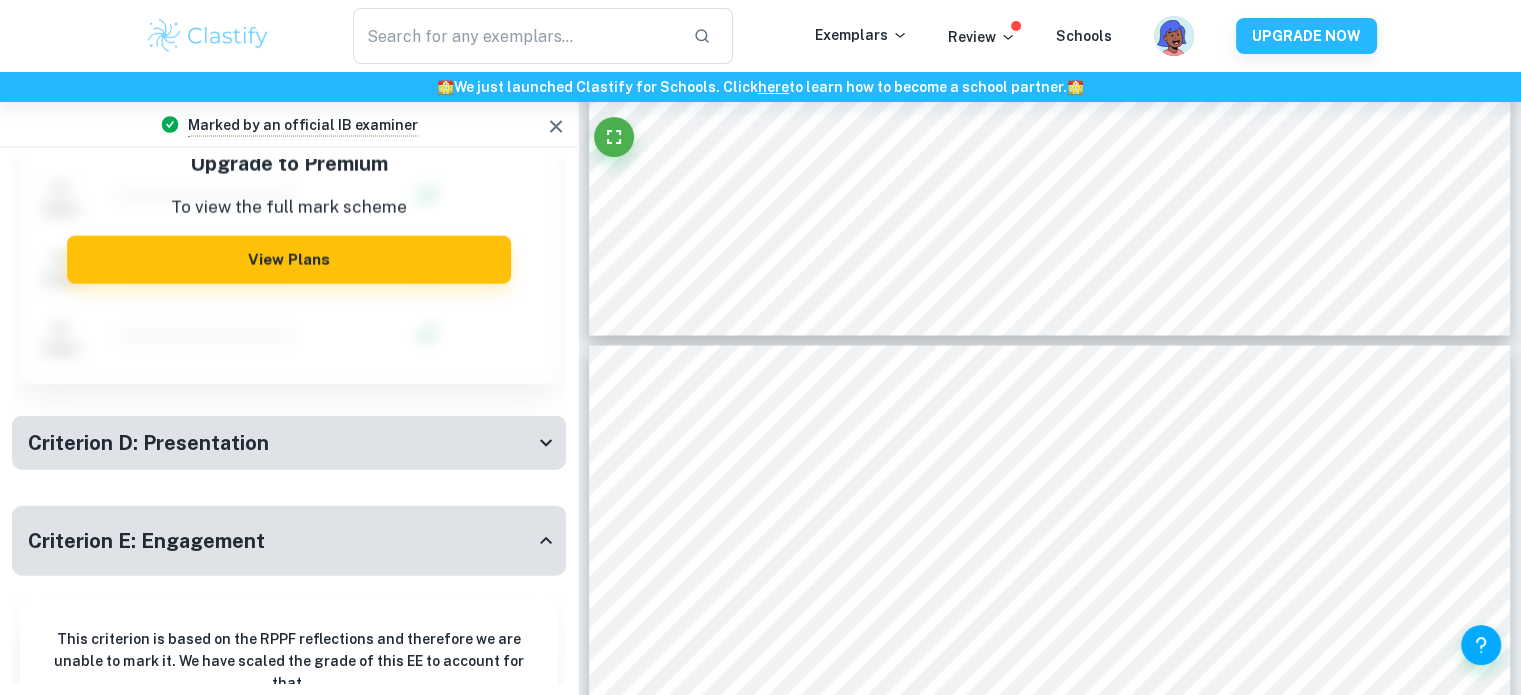 scroll, scrollTop: 4864, scrollLeft: 0, axis: vertical 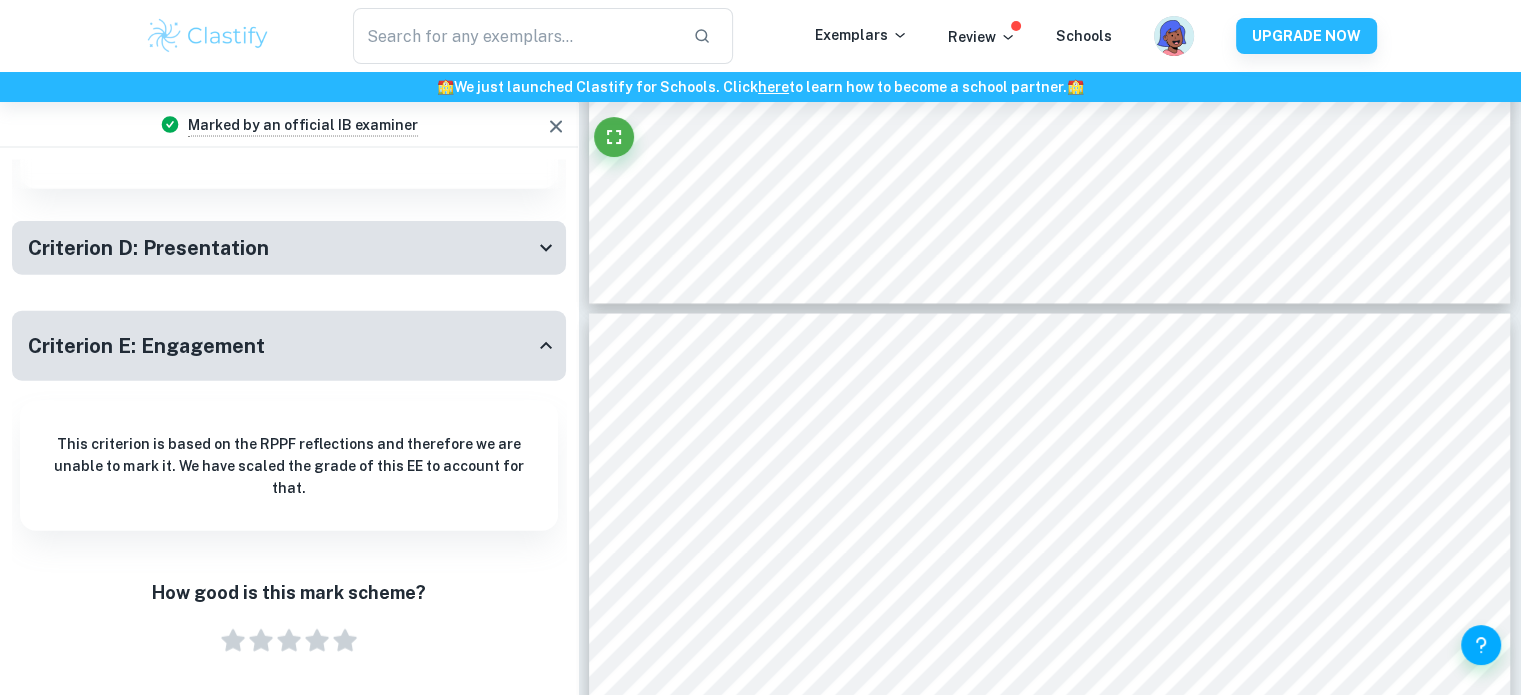 click on "Criterion D: Presentation" at bounding box center [289, 247] 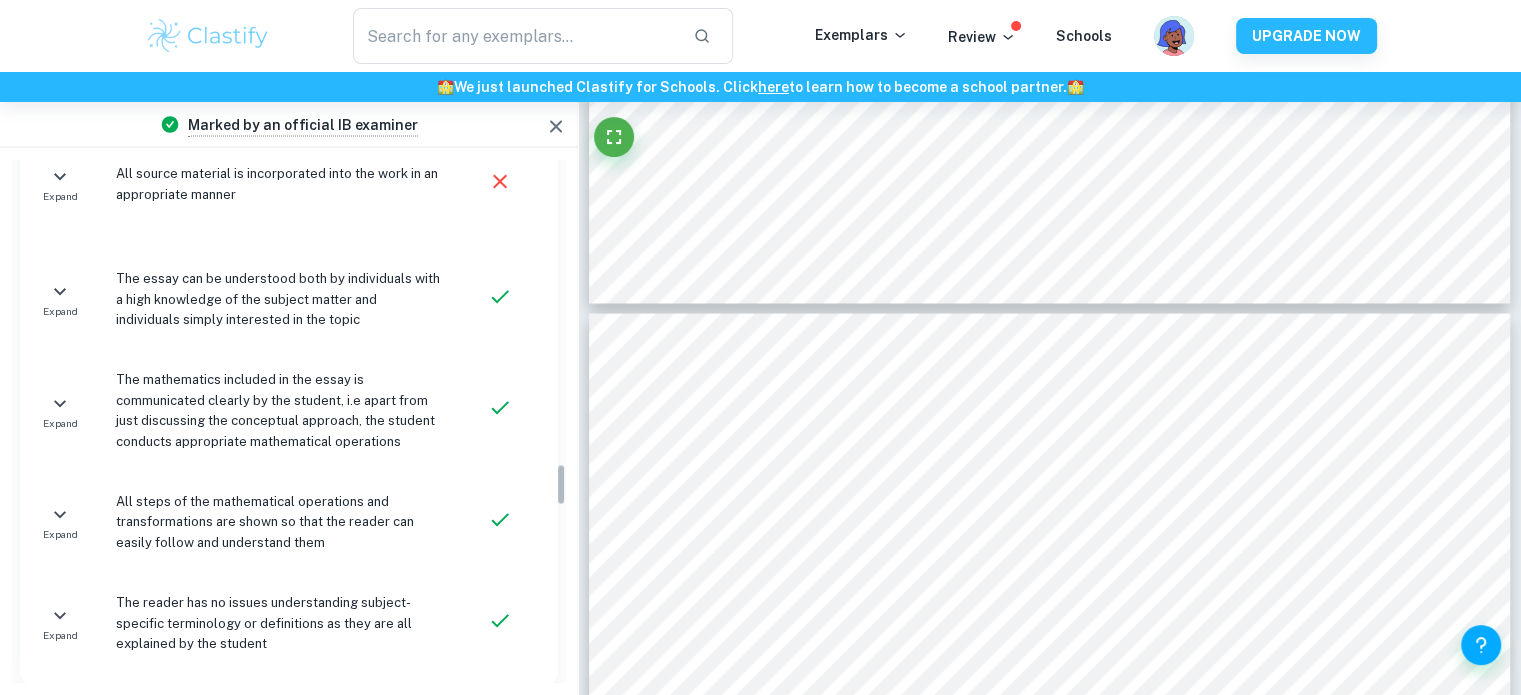 scroll, scrollTop: 3749, scrollLeft: 0, axis: vertical 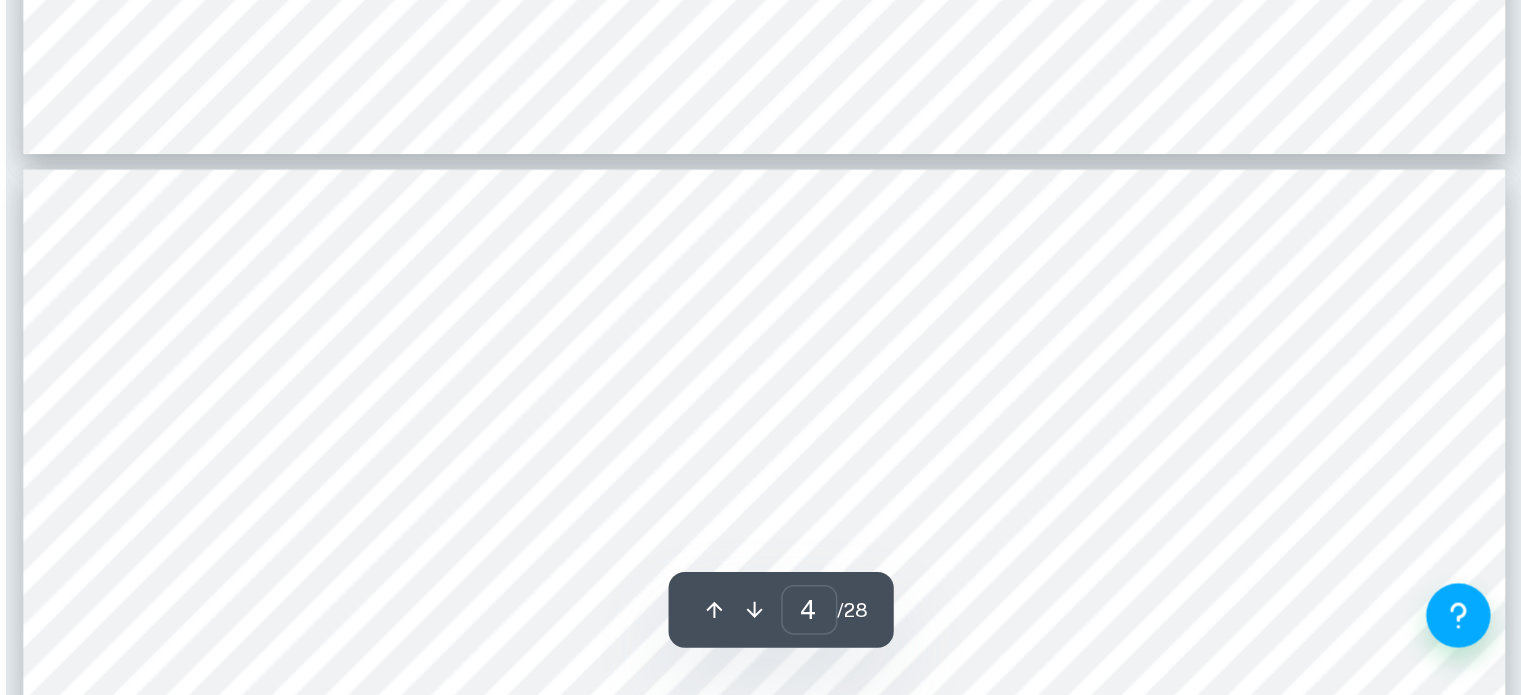 type on "5" 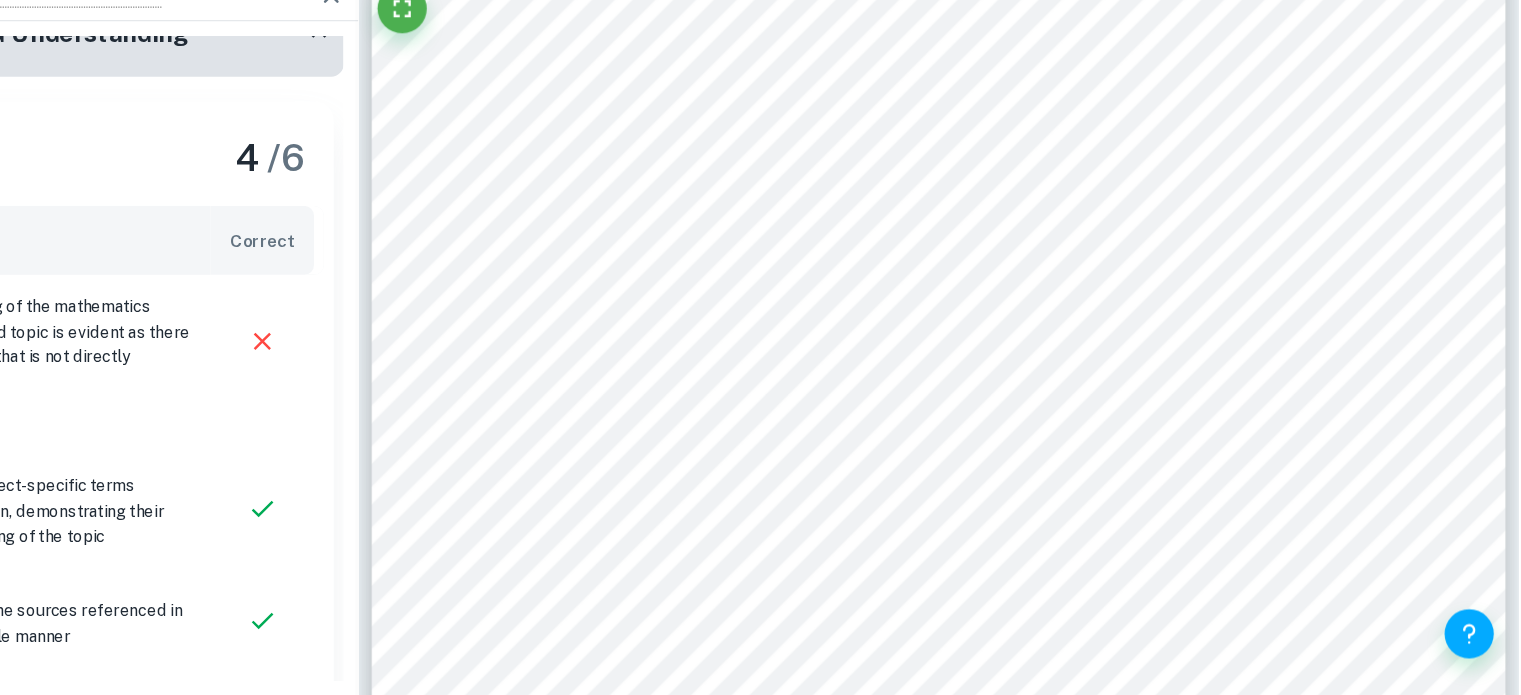 scroll, scrollTop: 5679, scrollLeft: 0, axis: vertical 